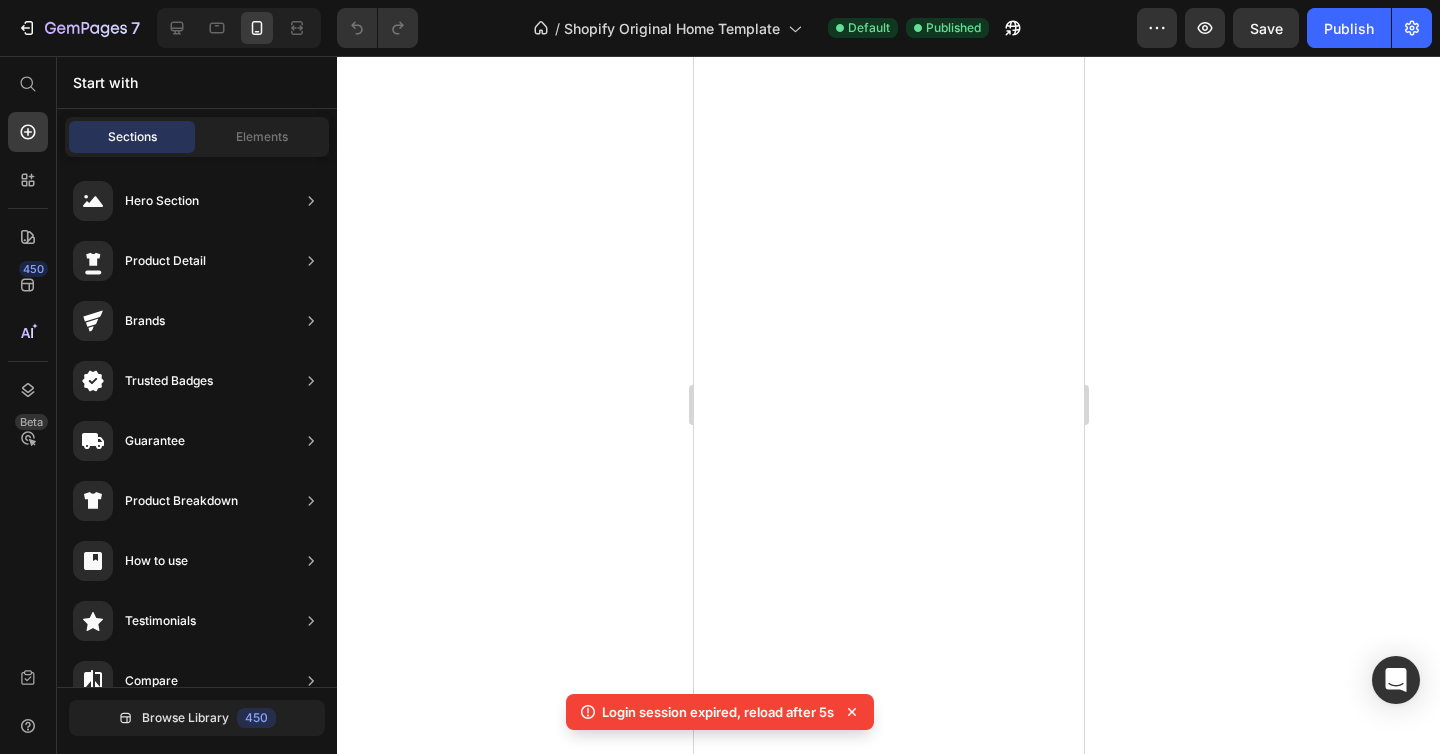 scroll, scrollTop: 0, scrollLeft: 0, axis: both 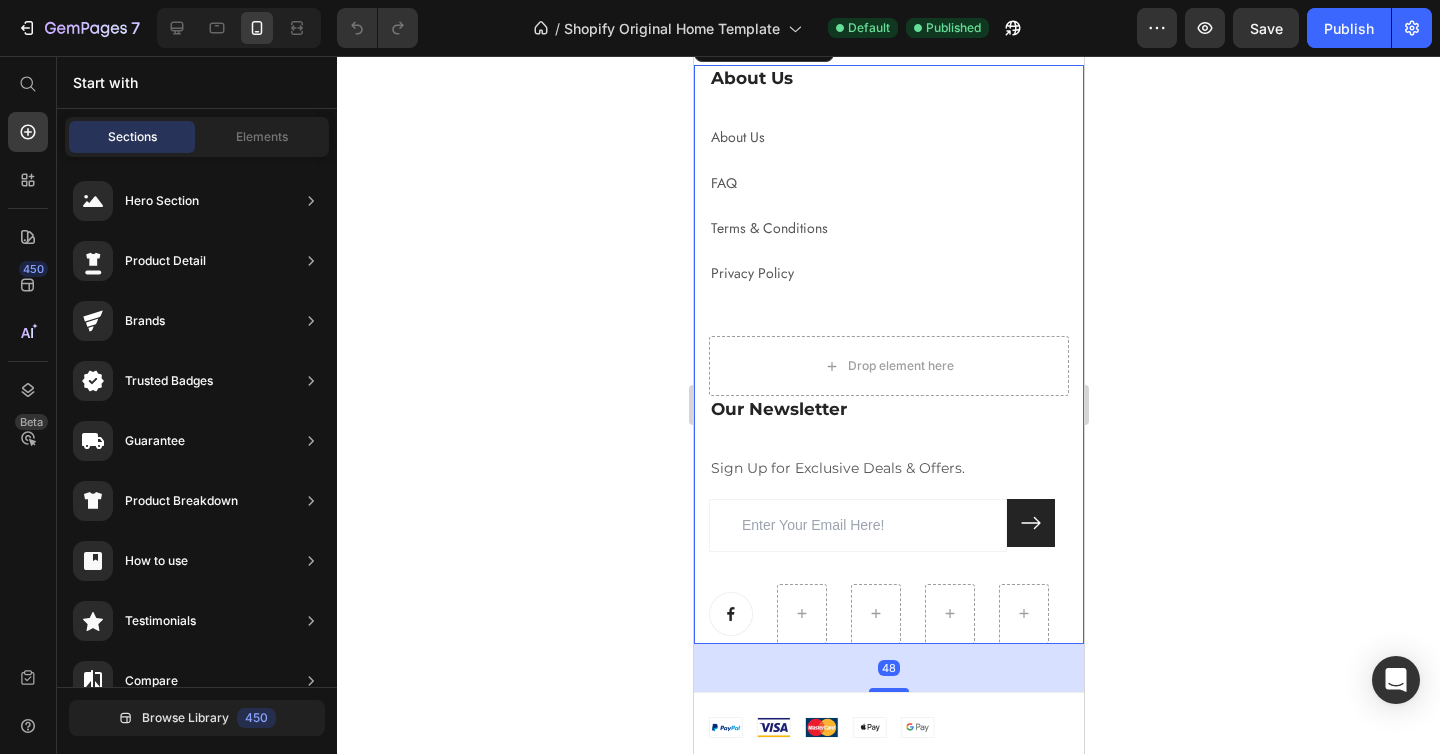 click on "About Us  Heading About Us Text block FAQ Text block Terms & Conditions Text block Privacy Policy Text block" at bounding box center [888, 200] 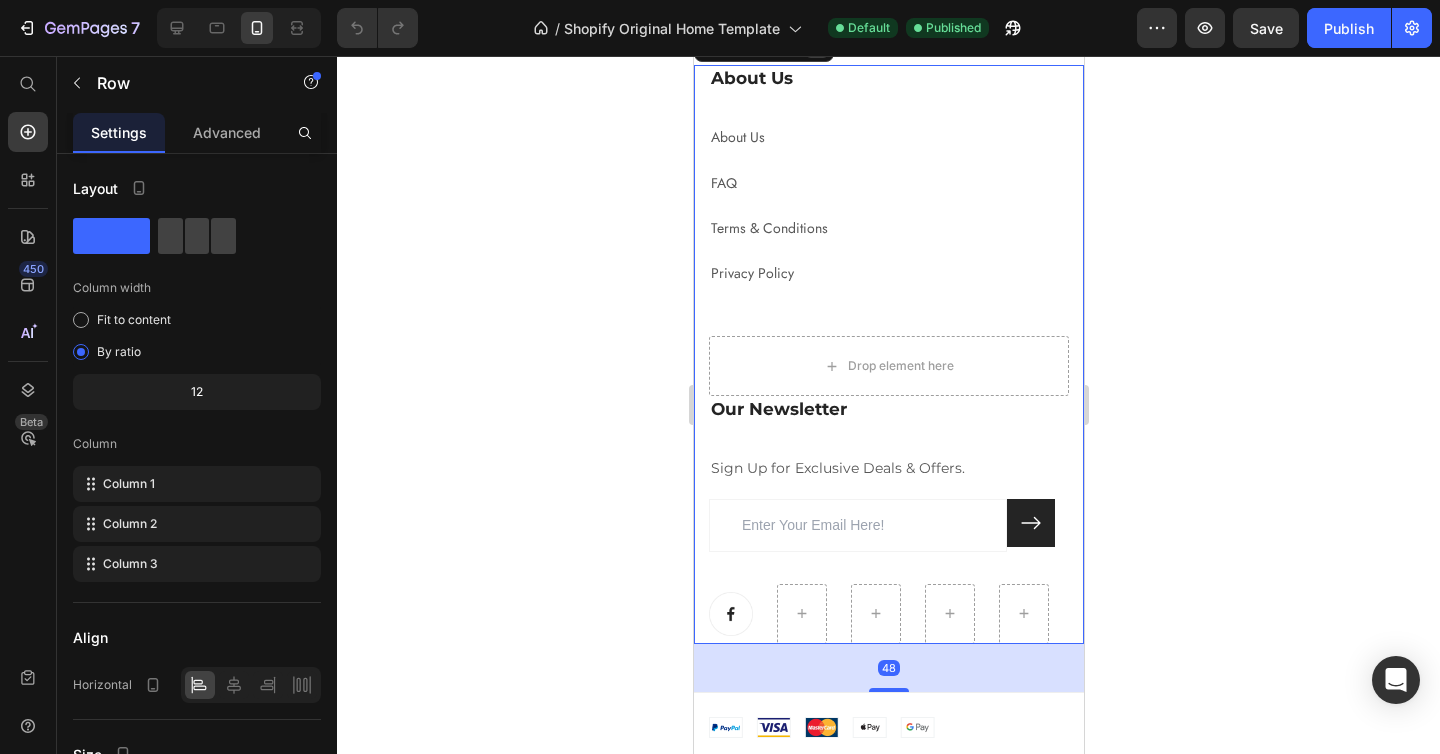 click 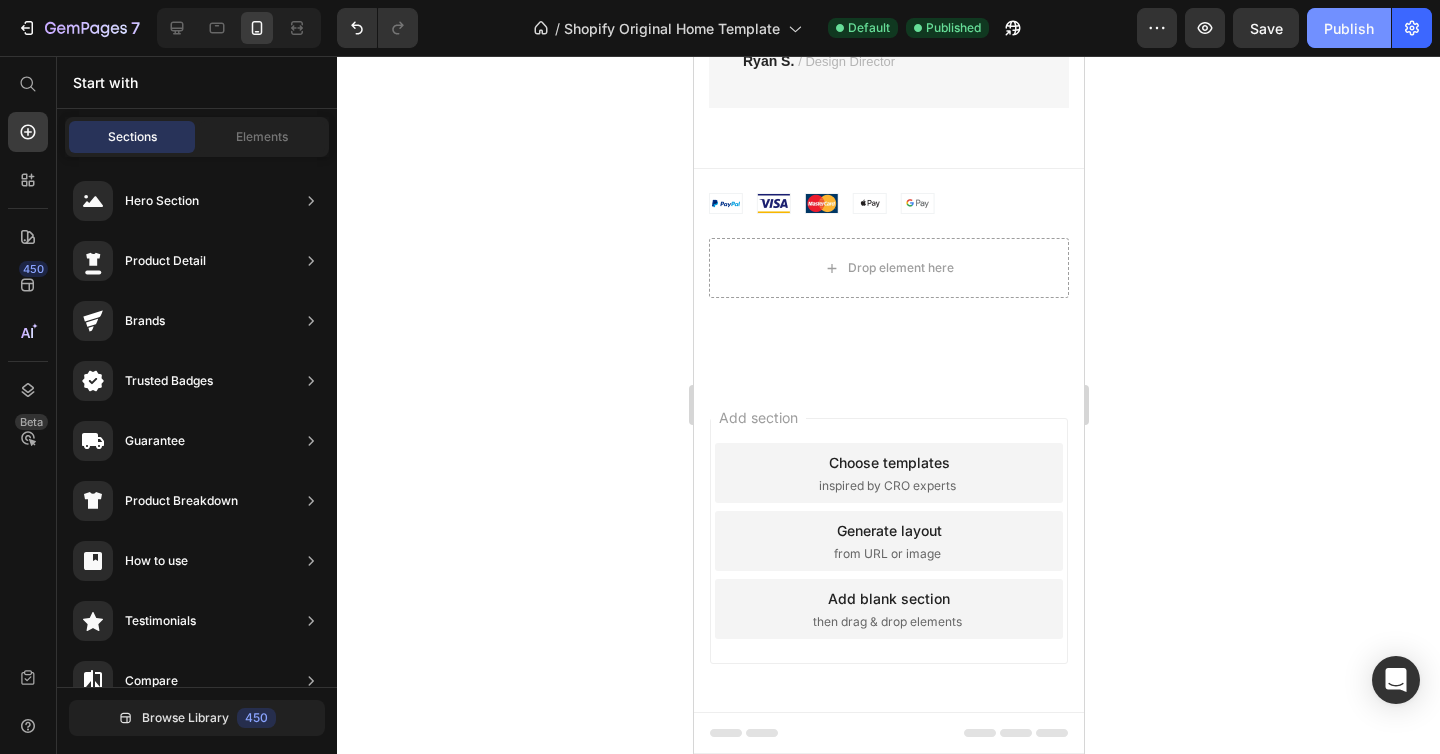 click on "Publish" at bounding box center (1349, 28) 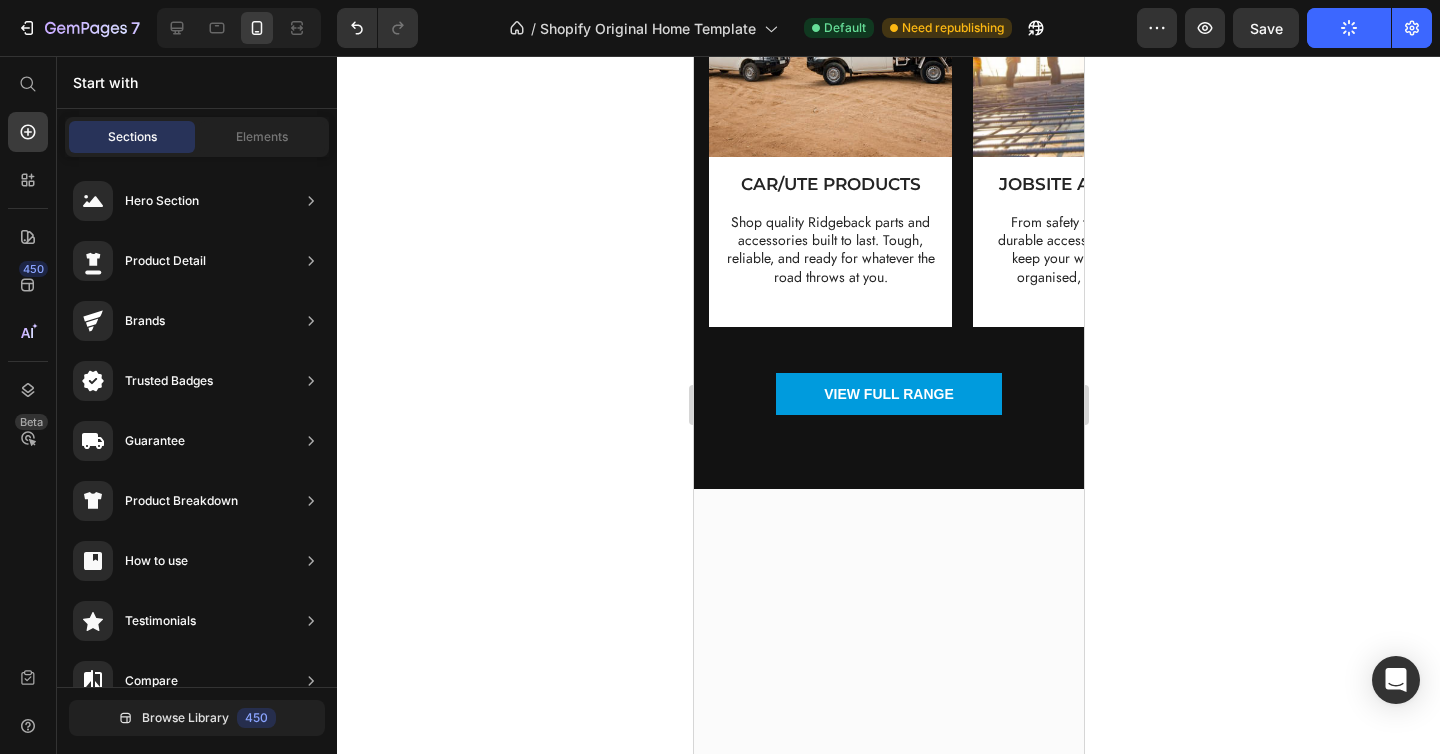scroll, scrollTop: 0, scrollLeft: 0, axis: both 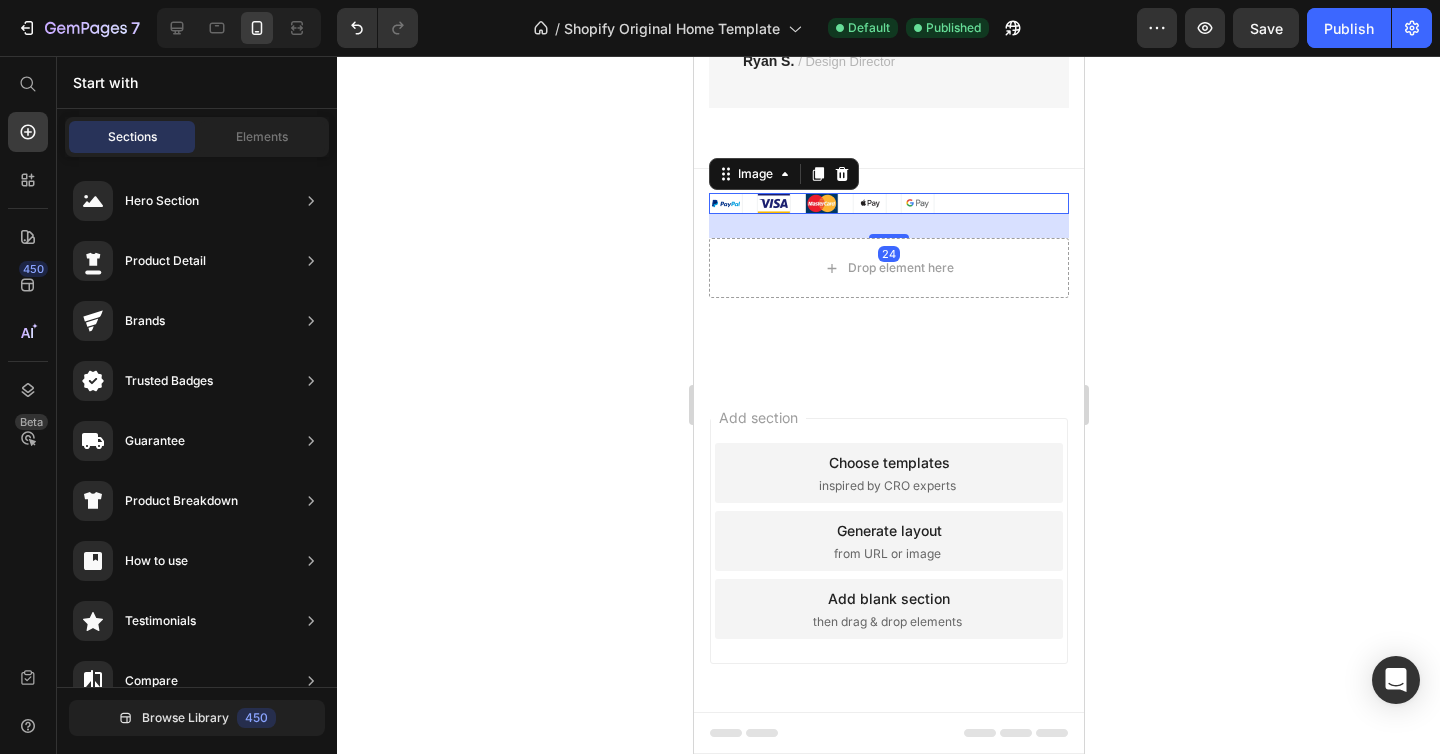 click at bounding box center [888, 203] 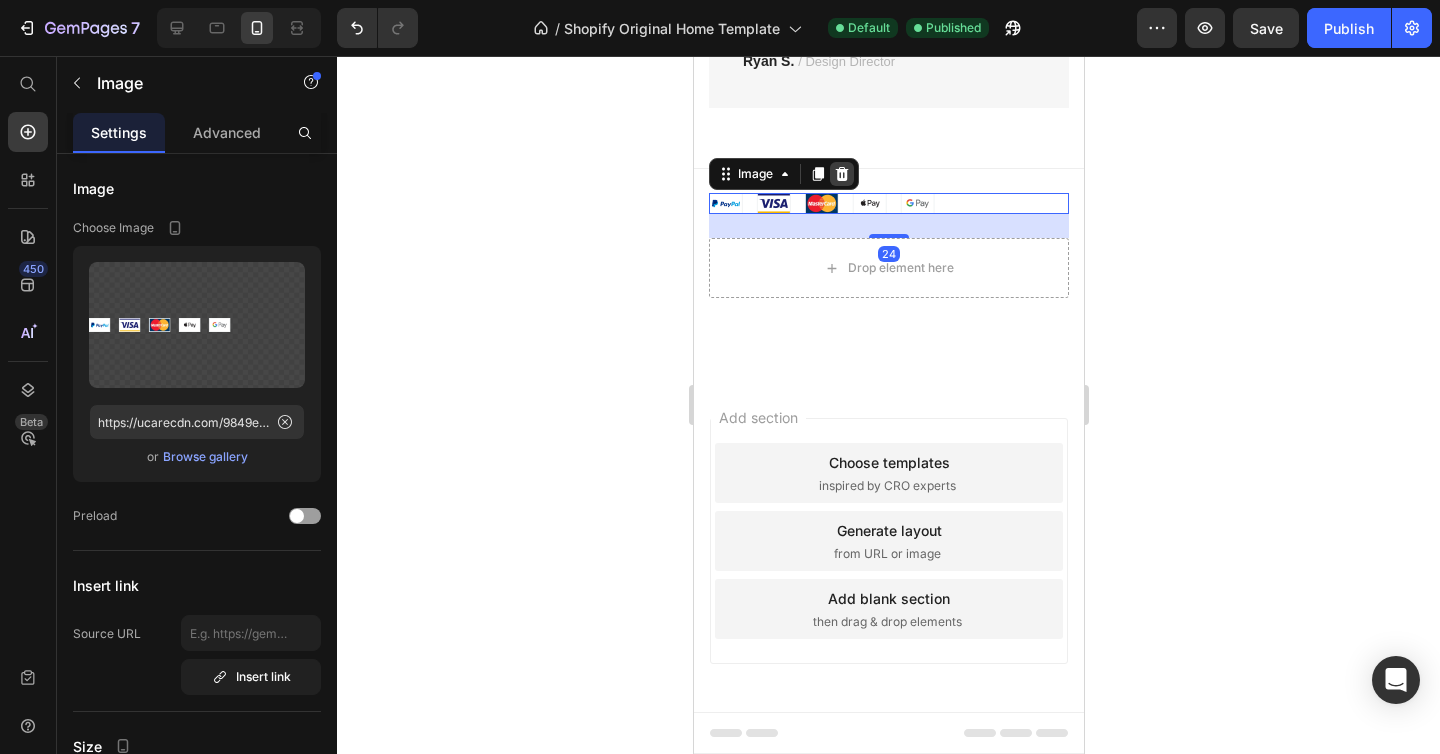 click 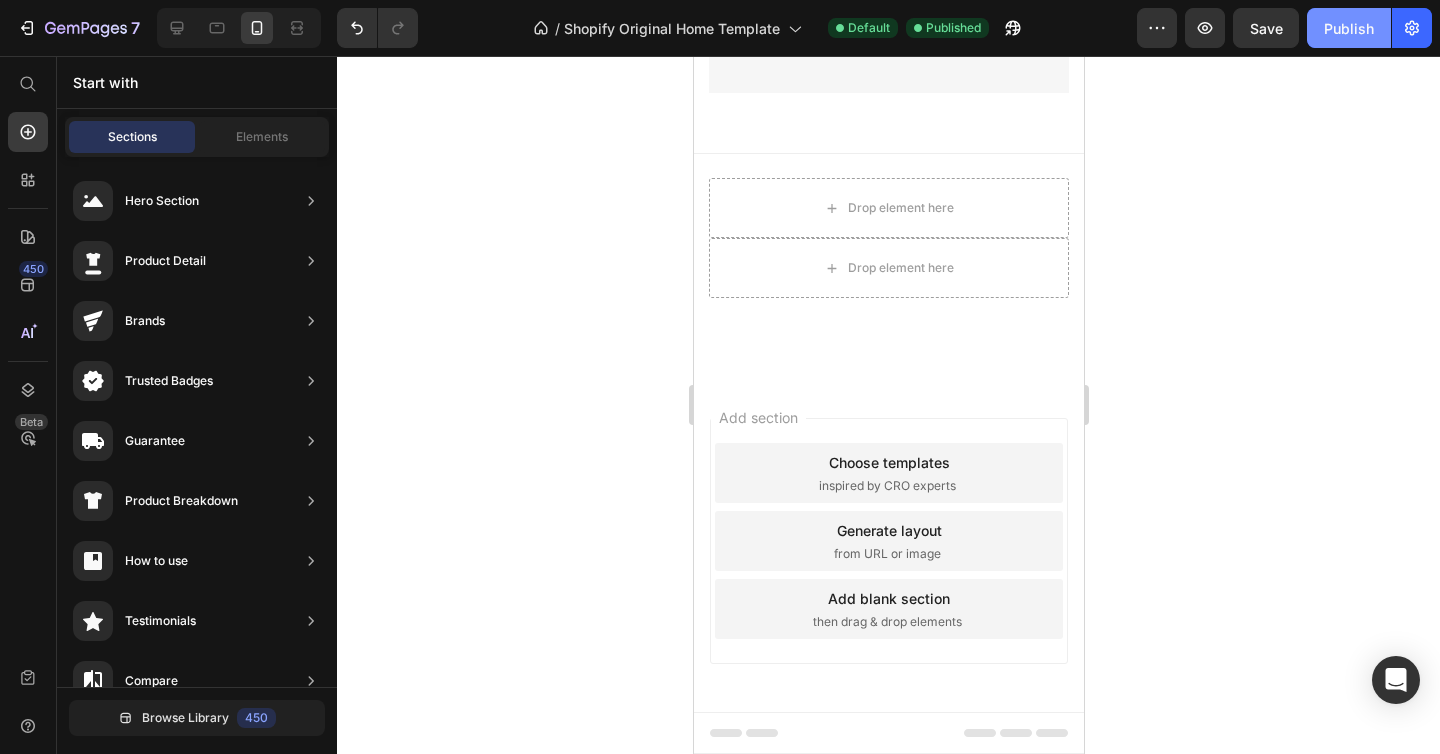 click on "Publish" 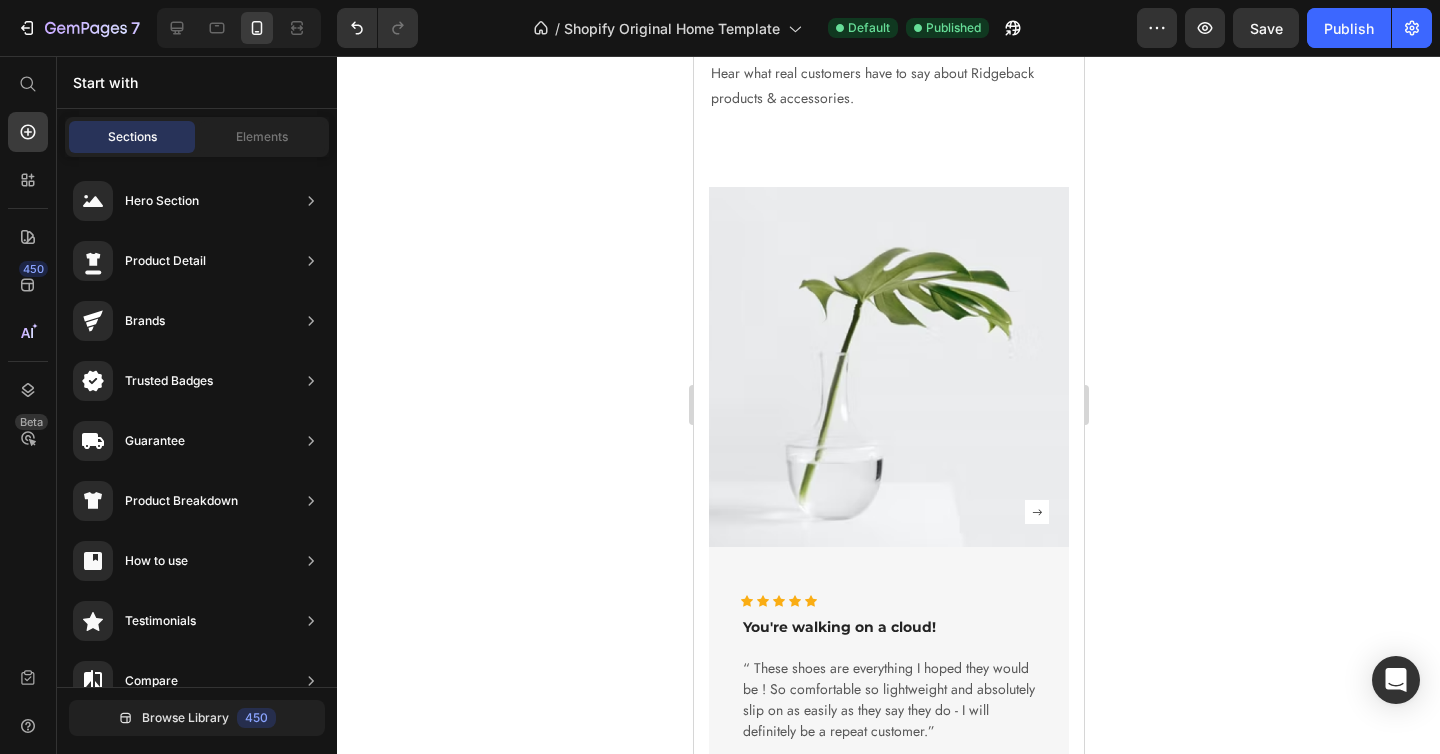 scroll, scrollTop: 1633, scrollLeft: 0, axis: vertical 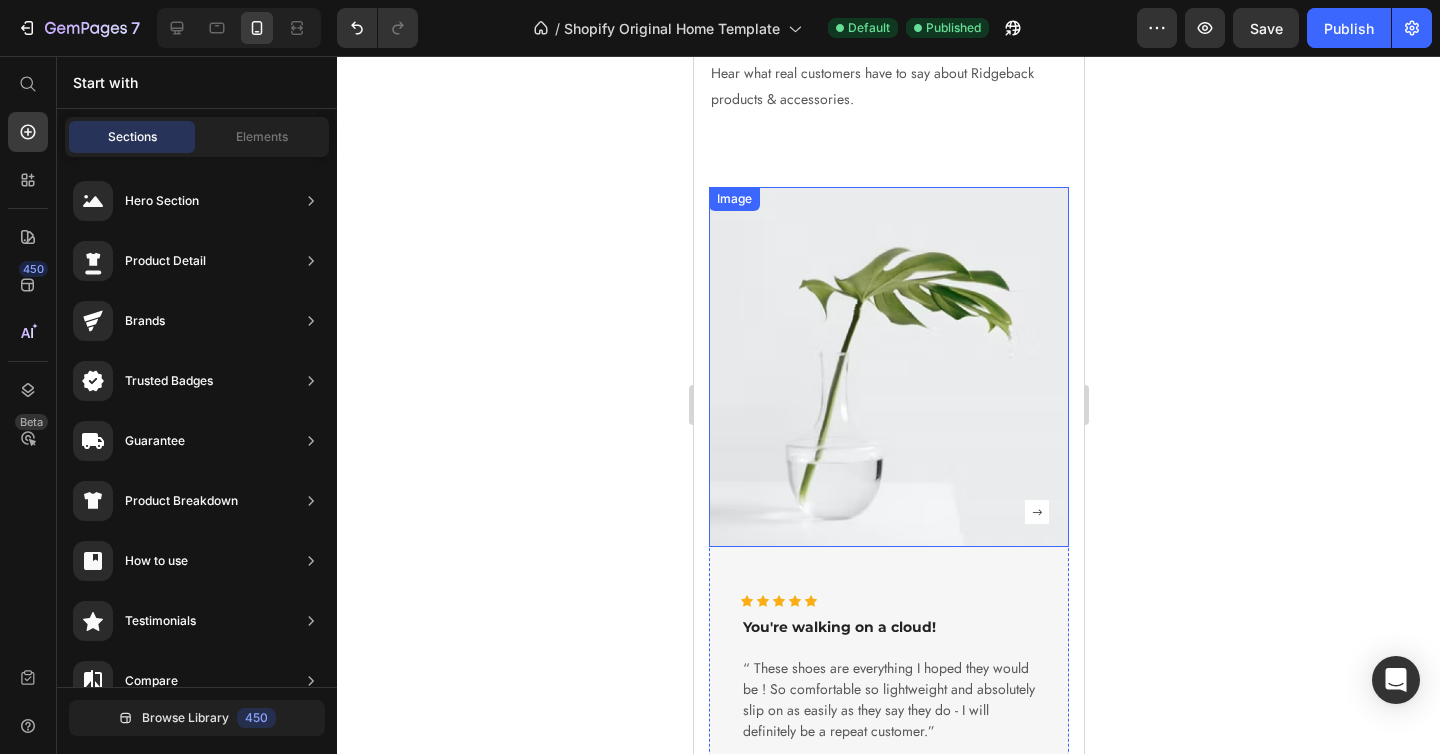 click at bounding box center [888, 367] 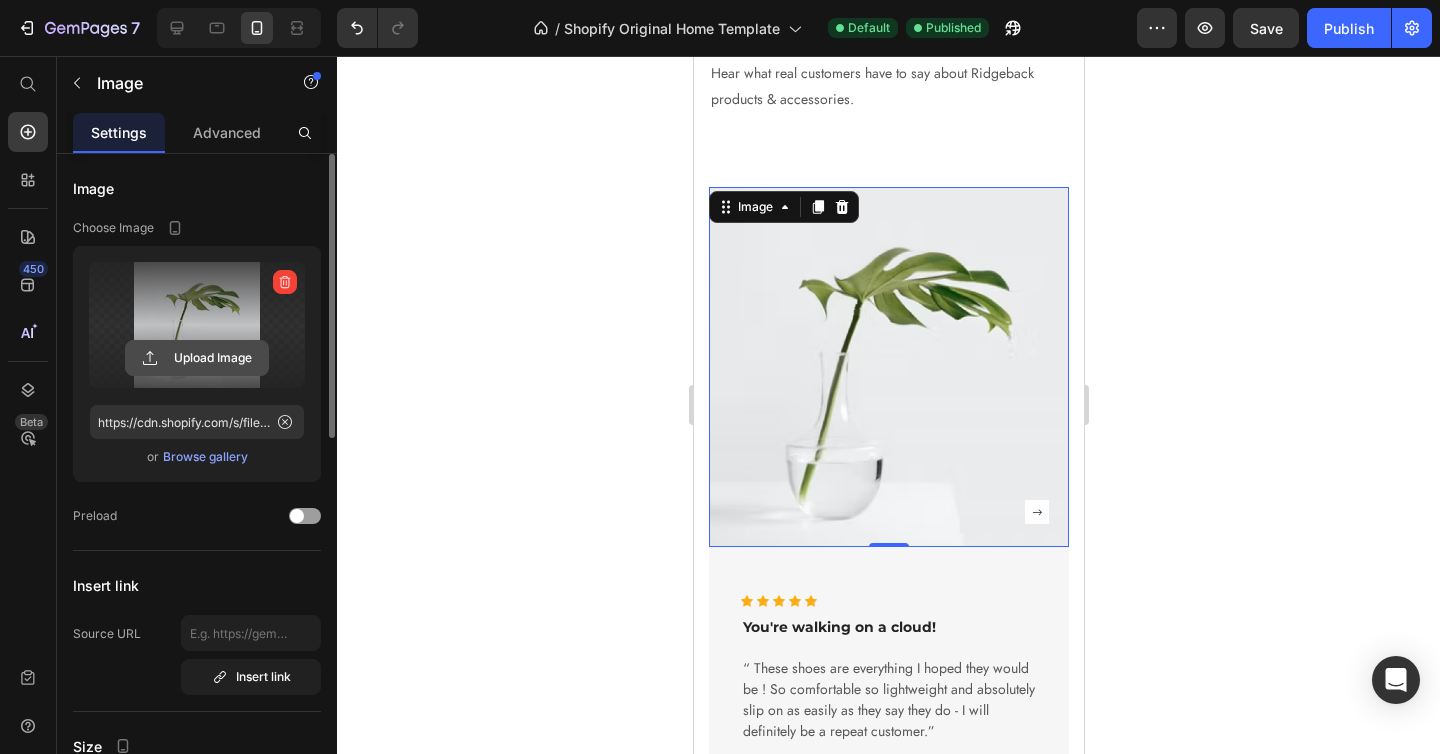 click 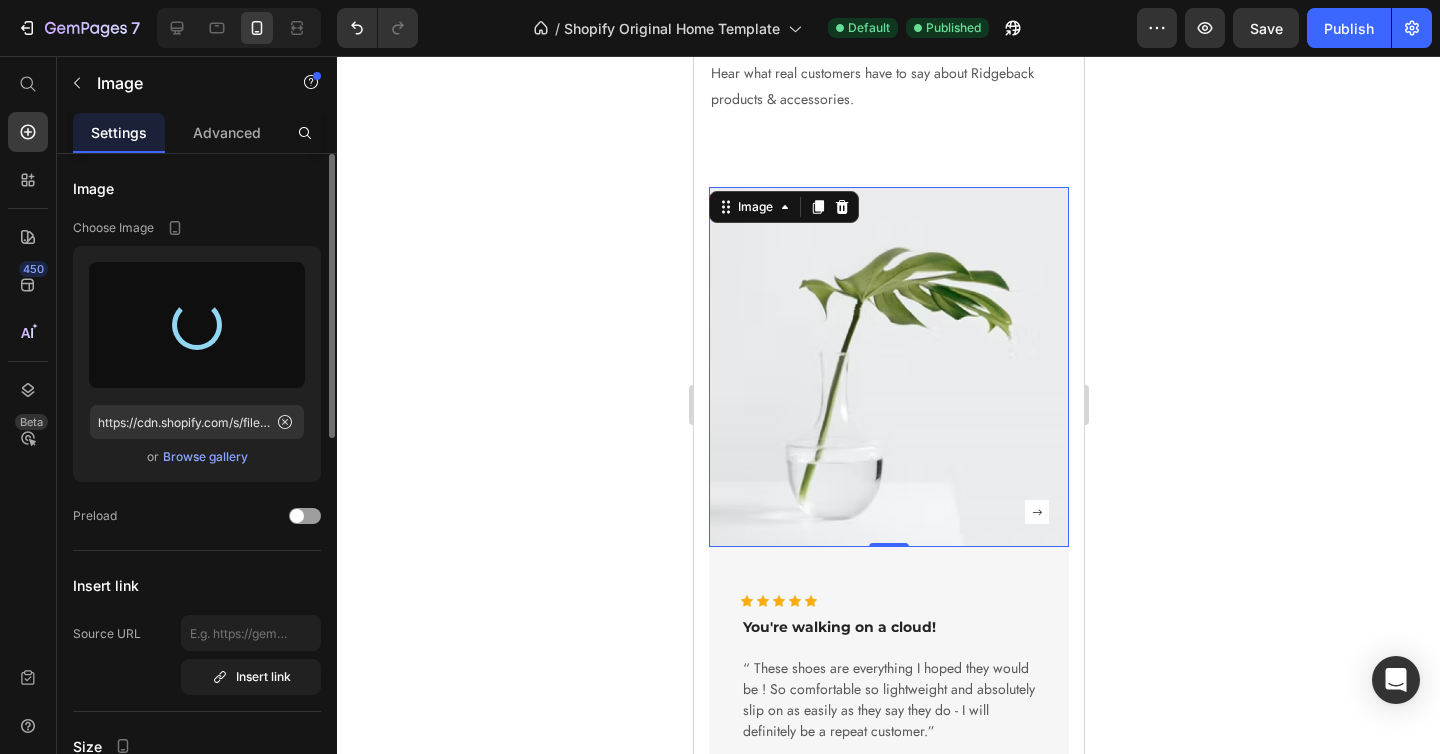 type on "https://cdn.shopify.com/s/files/1/0944/2607/1339/files/gempages_574232342579643440-cc0f2102-137d-4aa8-865a-302207c2ad12.jpg" 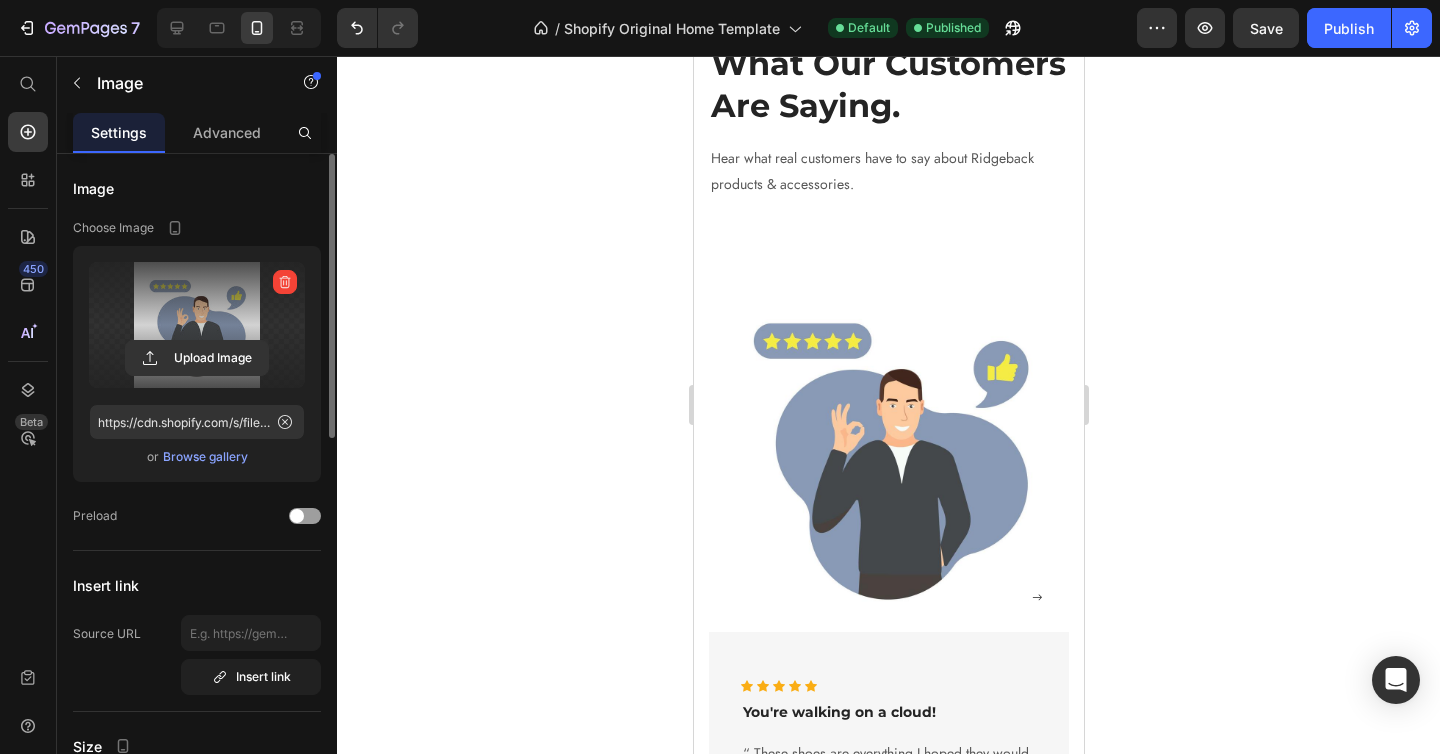 scroll, scrollTop: 2569, scrollLeft: 0, axis: vertical 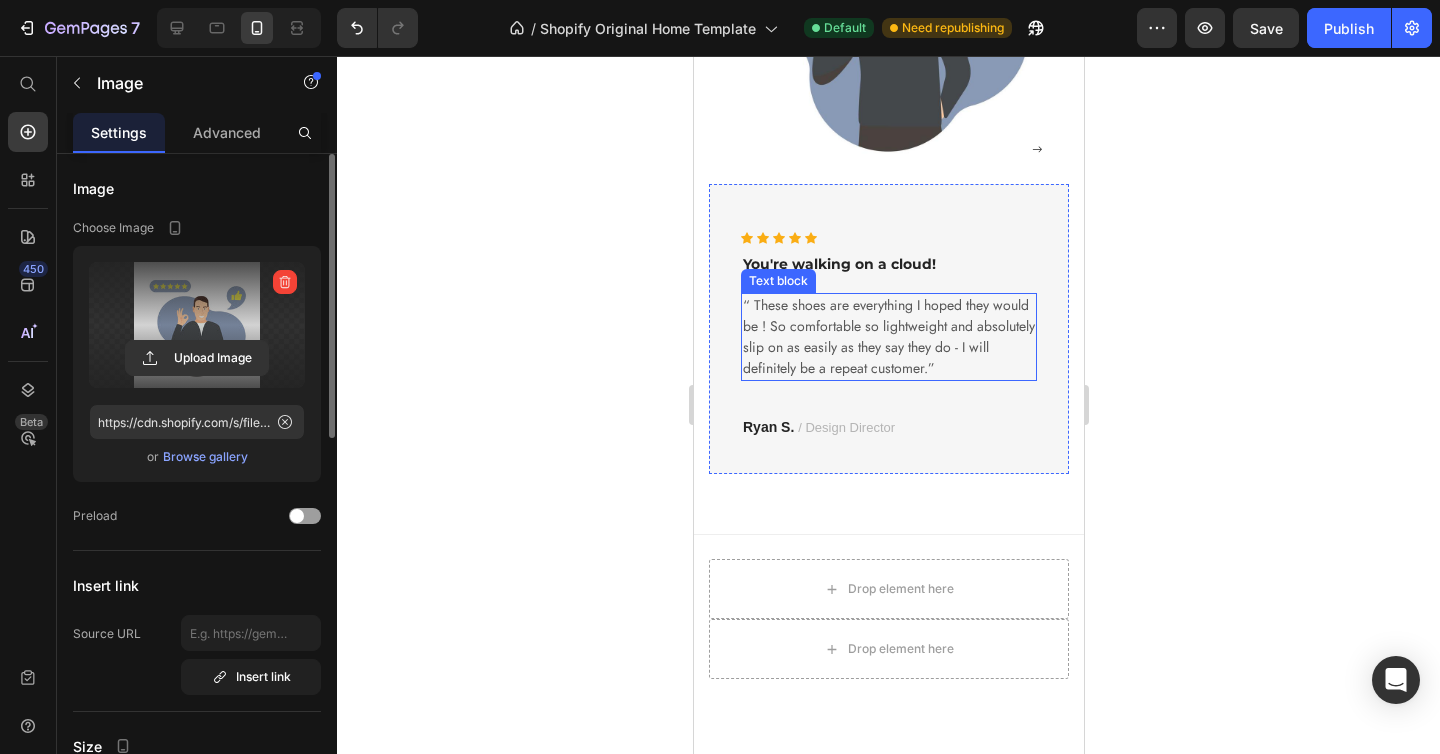 click on "“ These shoes are everything I hoped they would be ! So comfortable so lightweight and absolutely slip on as easily as they say they do - I will definitely be a repeat customer.”" at bounding box center (888, 337) 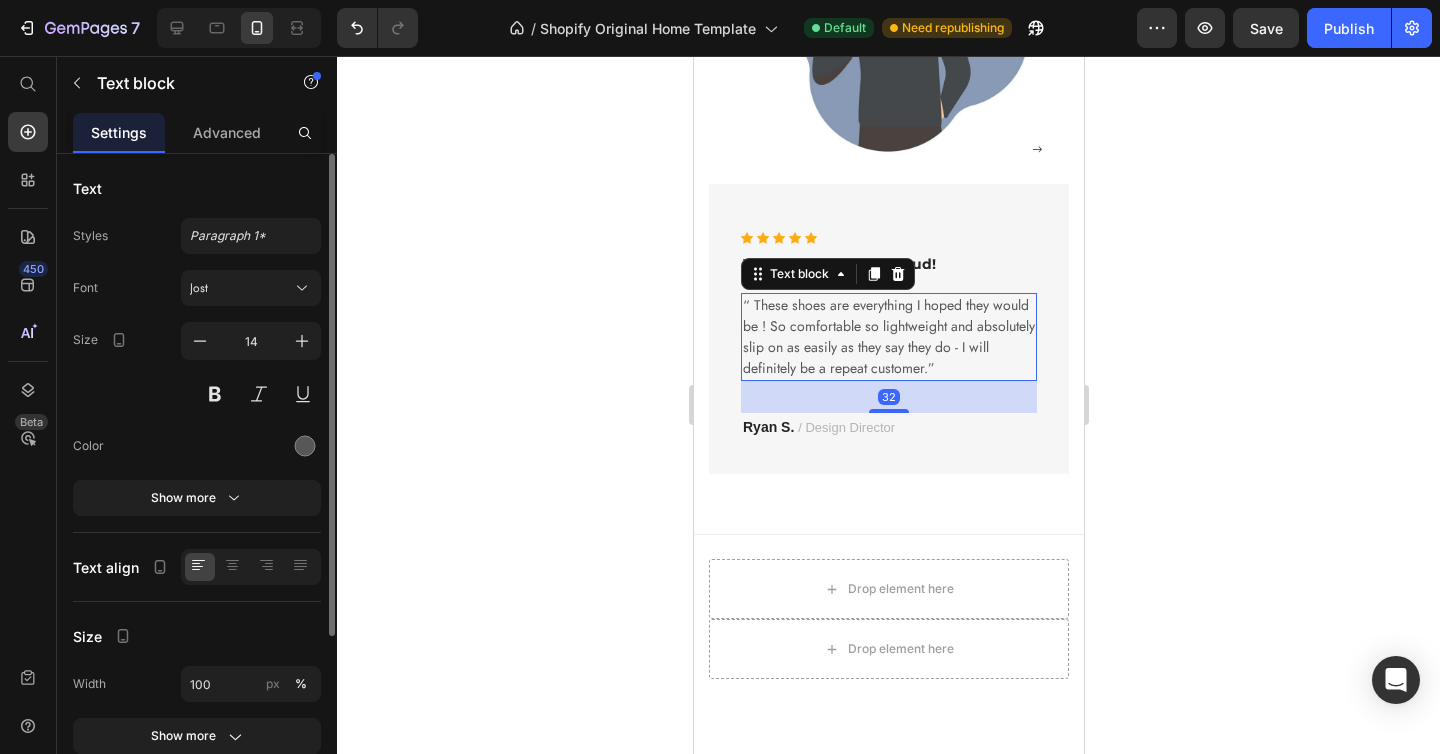 click on "“ These shoes are everything I hoped they would be ! So comfortable so lightweight and absolutely slip on as easily as they say they do - I will definitely be a repeat customer.”" at bounding box center [888, 337] 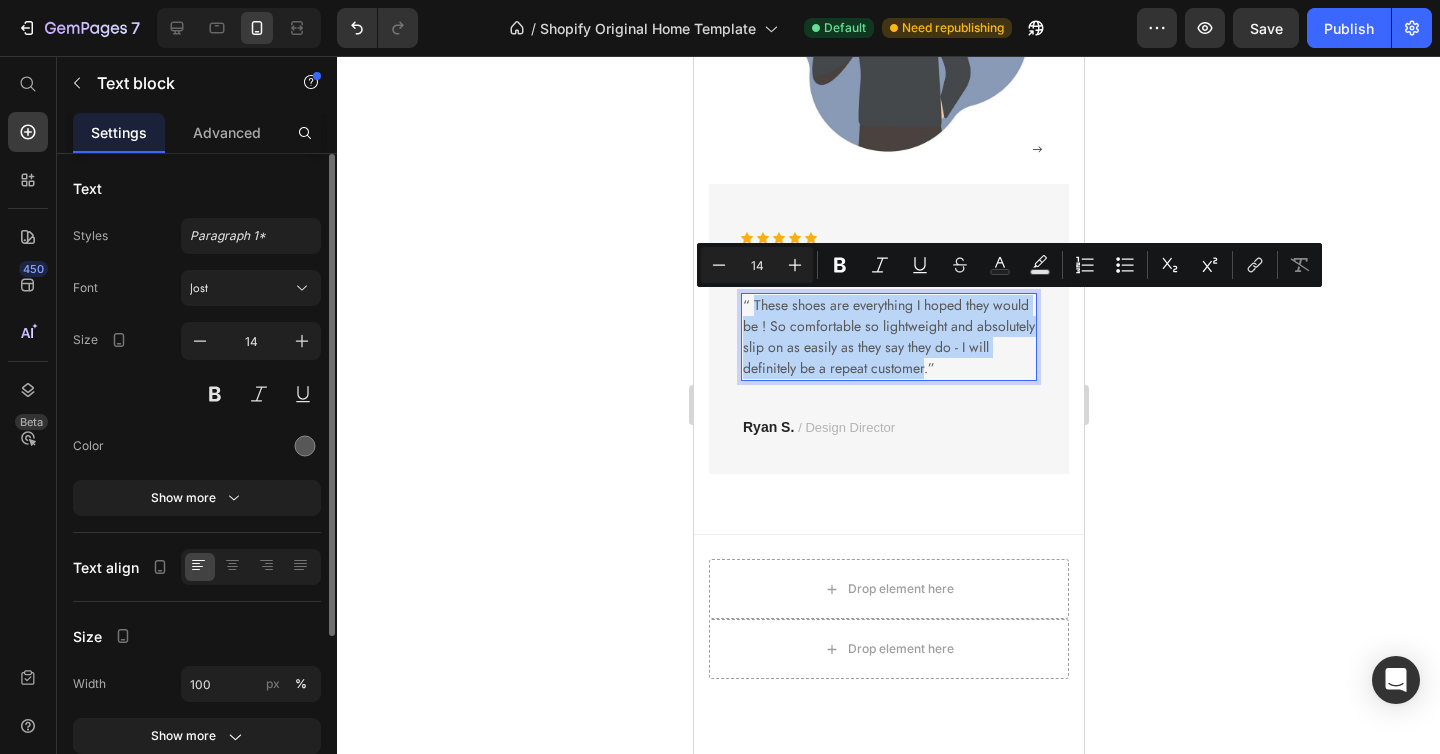 drag, startPoint x: 754, startPoint y: 300, endPoint x: 947, endPoint y: 366, distance: 203.97304 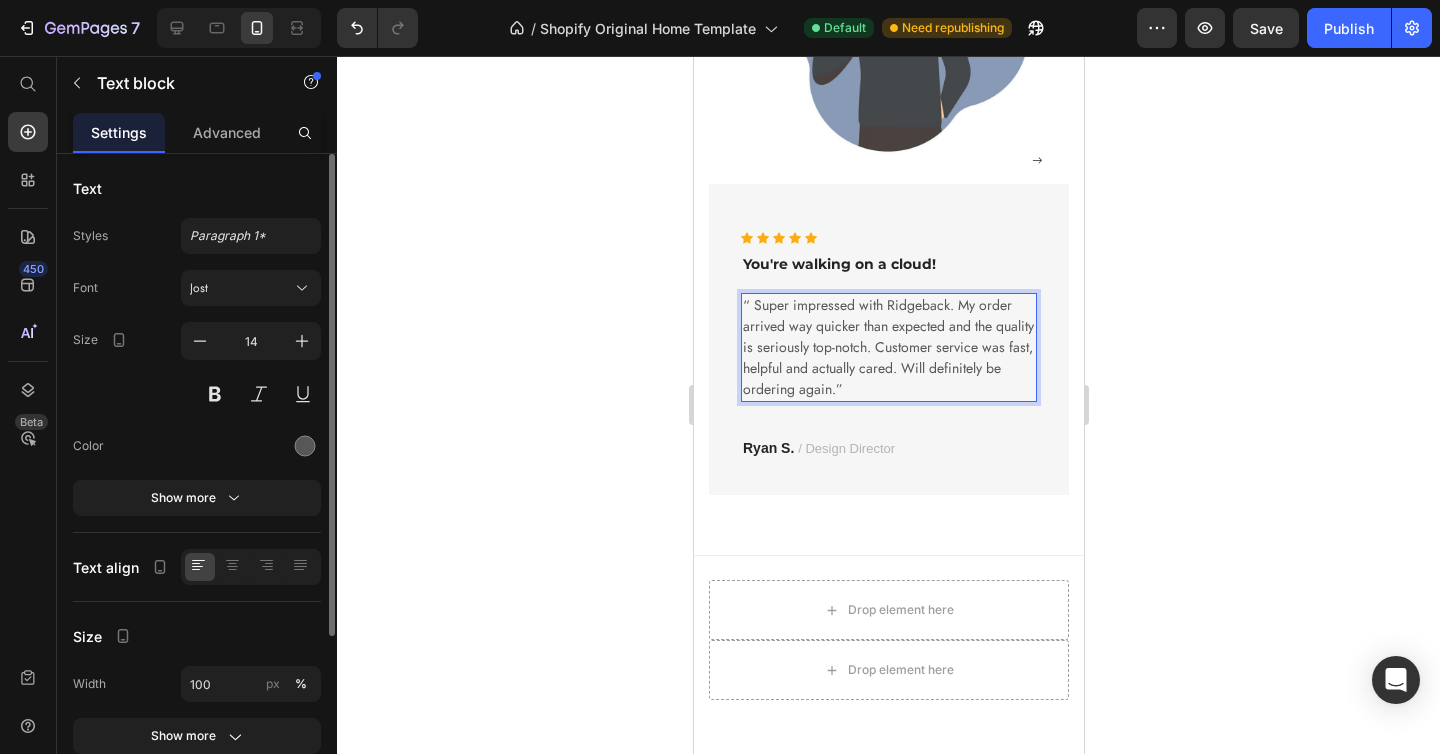 click 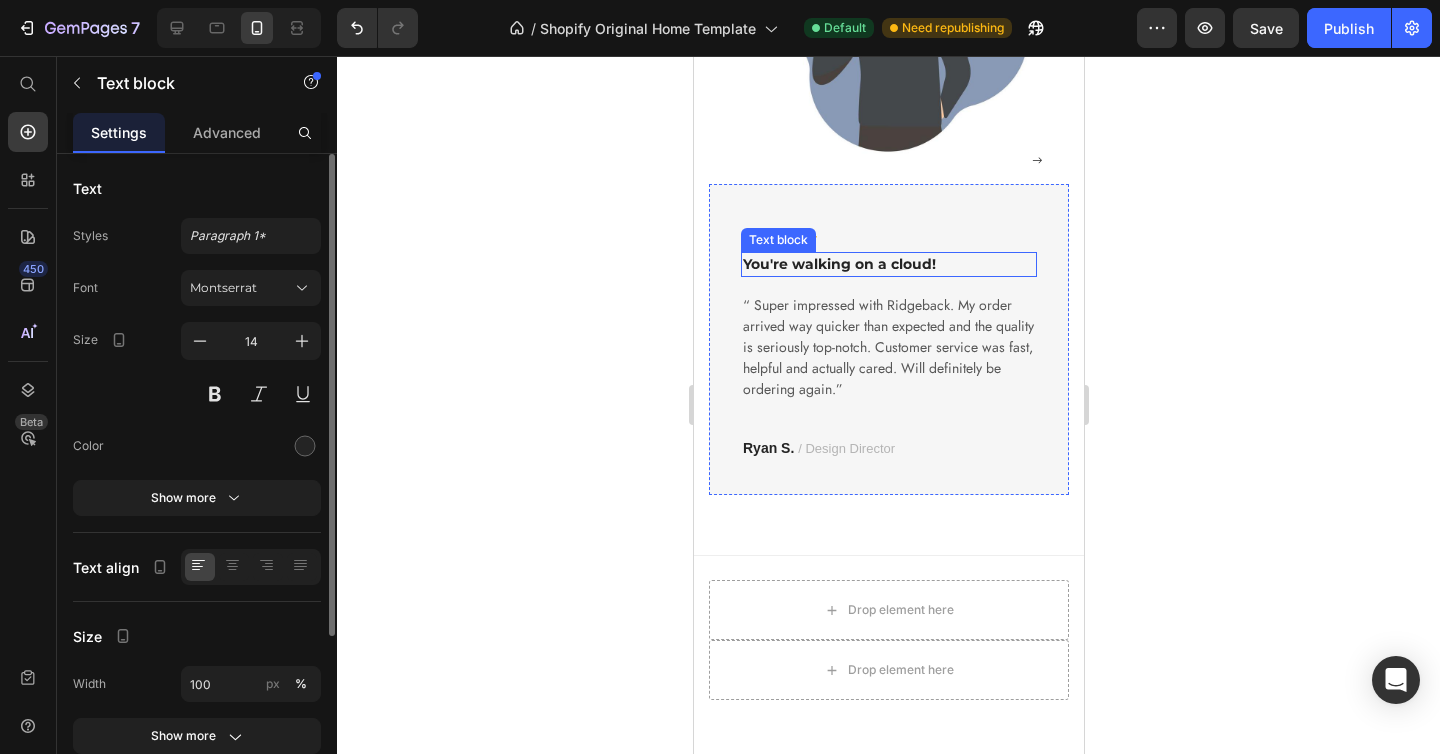 click on "You're walking on a cloud!" at bounding box center [888, 264] 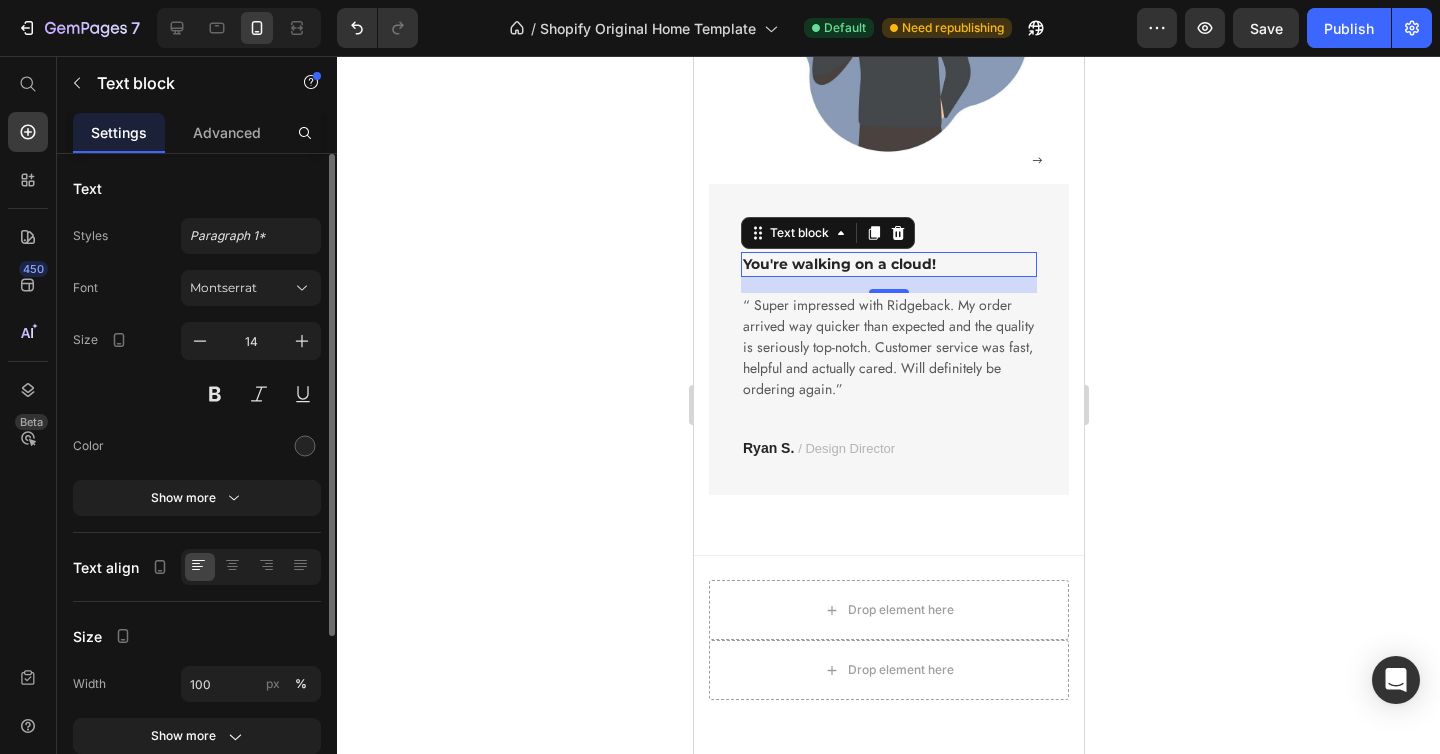 click on "You're walking on a cloud!" at bounding box center (888, 264) 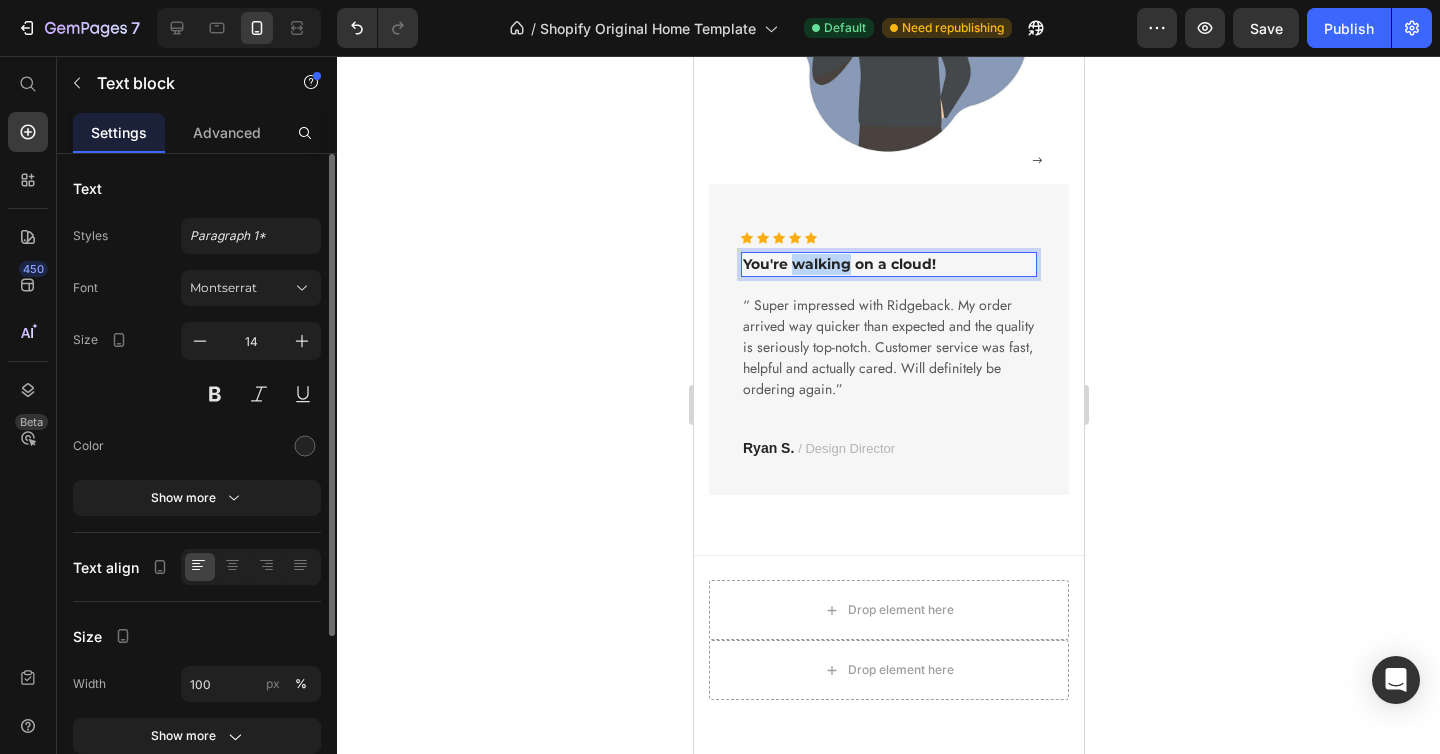 click on "You're walking on a cloud!" at bounding box center (888, 264) 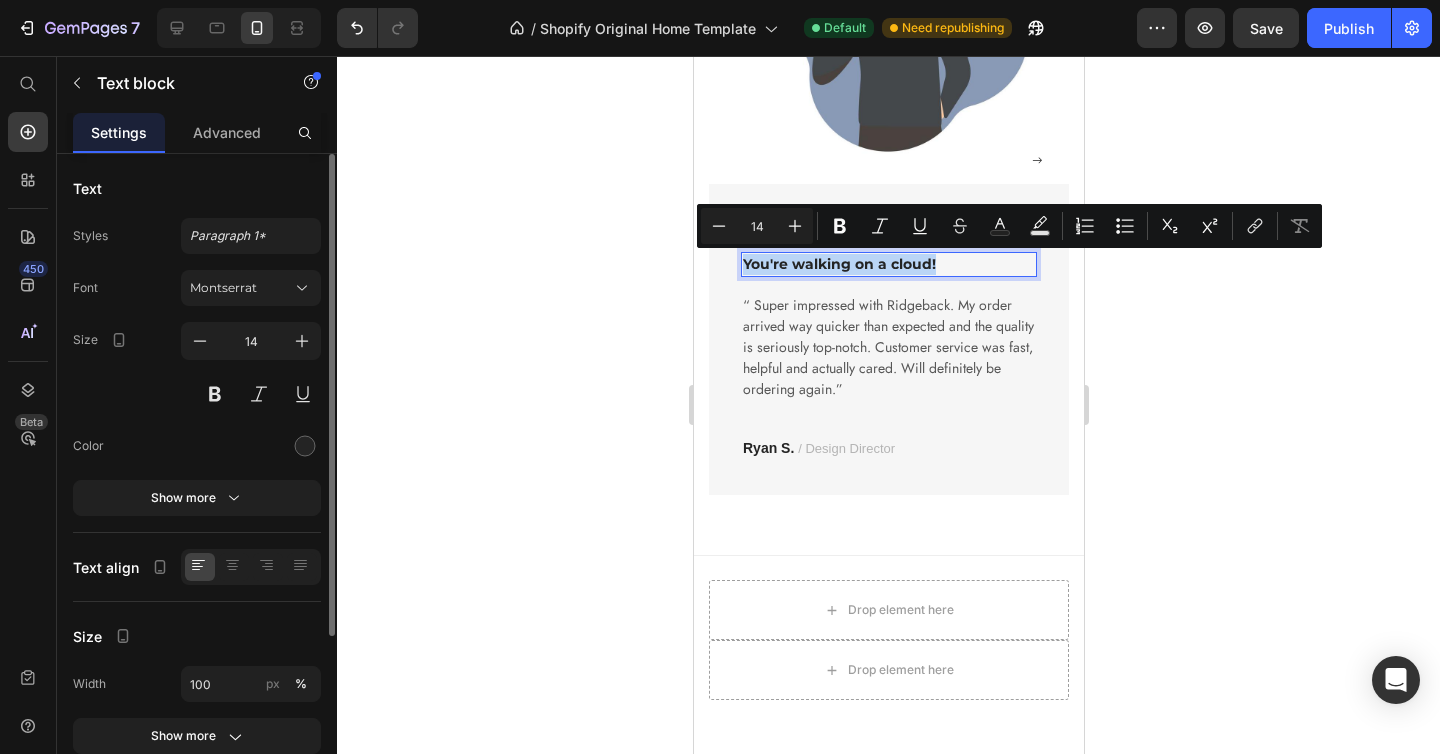 click on "You're walking on a cloud!" at bounding box center (888, 264) 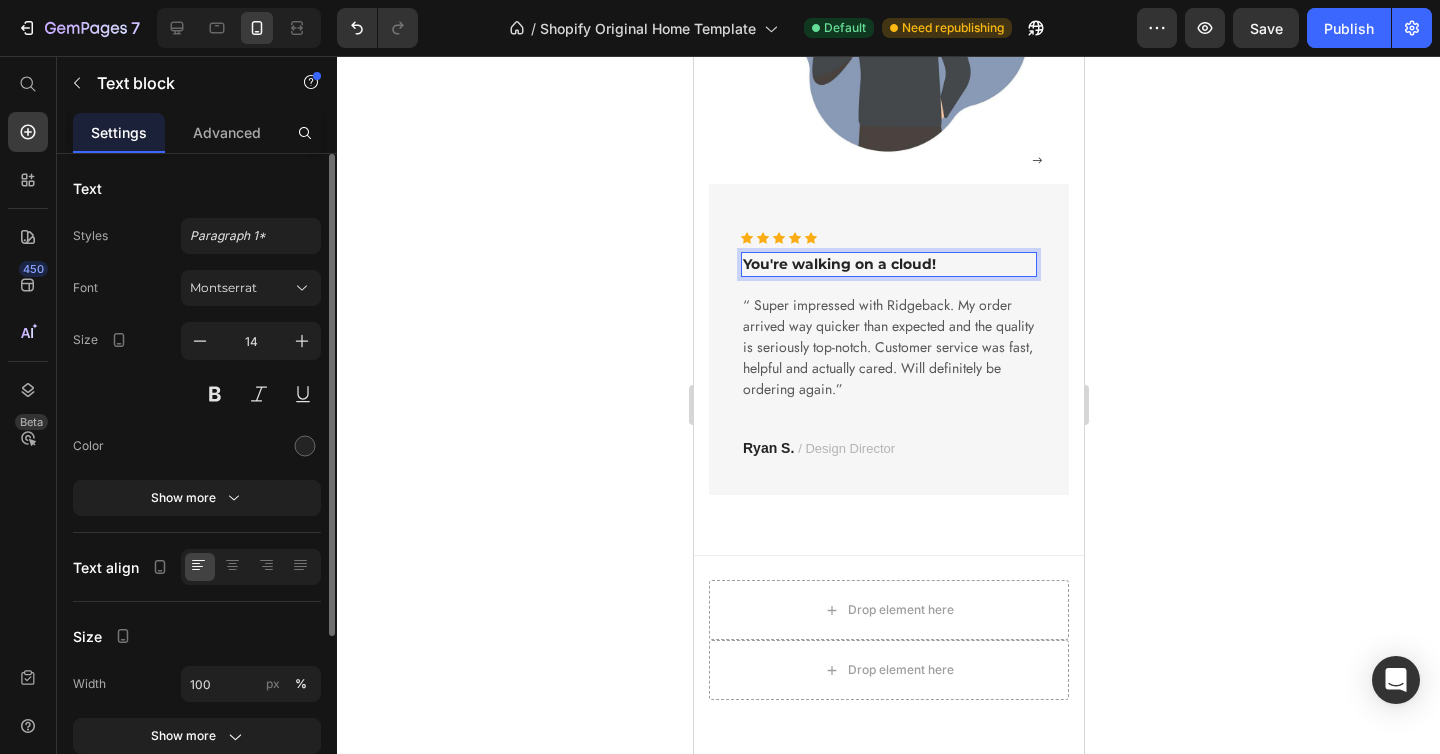 click on "You're walking on a cloud!" at bounding box center (888, 264) 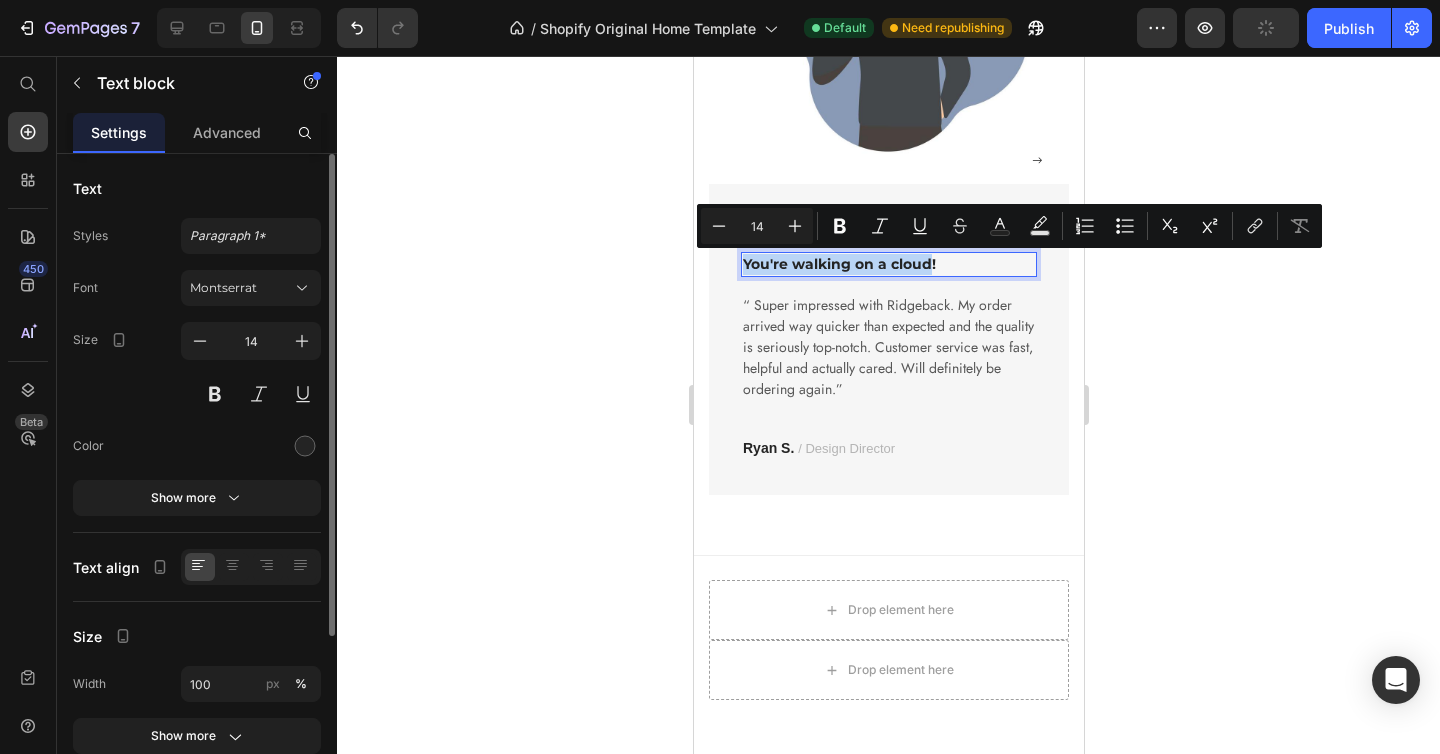 drag, startPoint x: 745, startPoint y: 264, endPoint x: 931, endPoint y: 267, distance: 186.02419 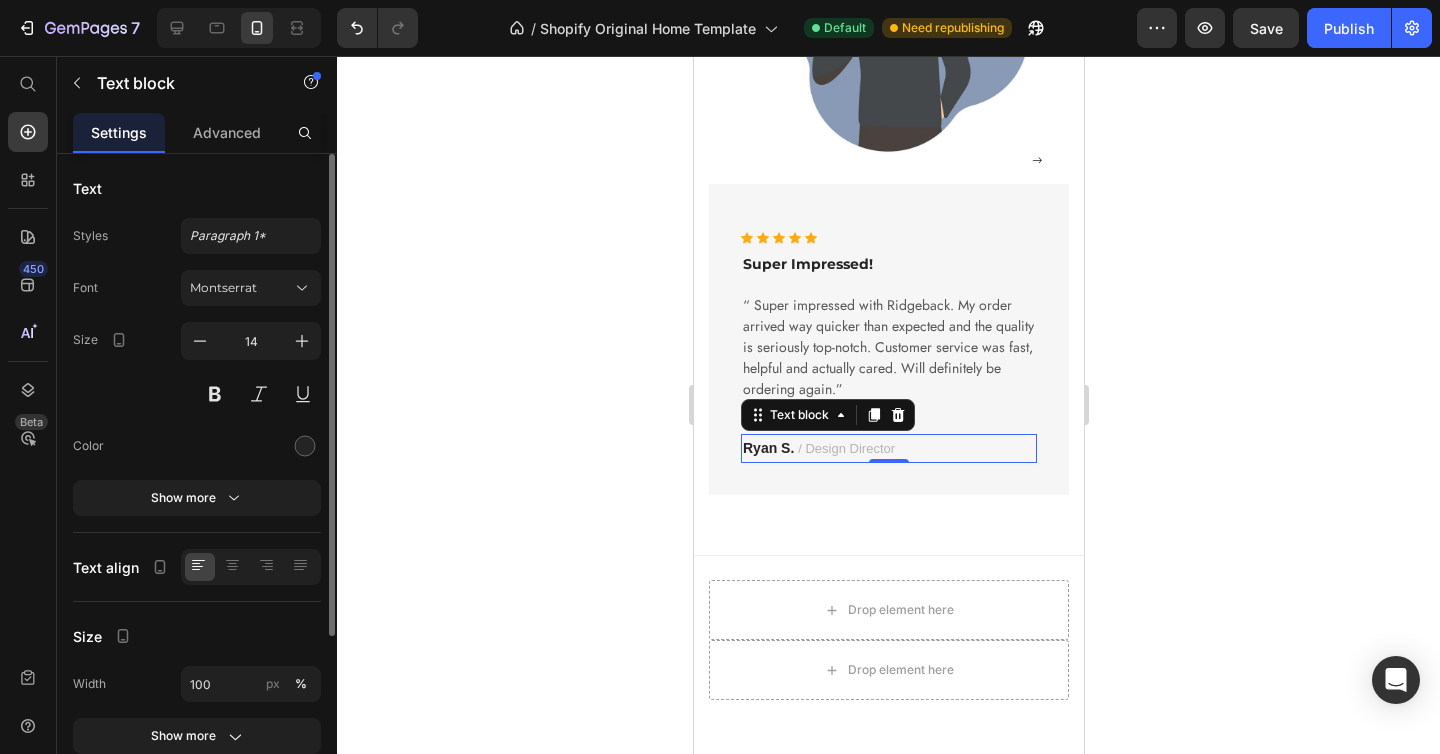 click on "/ Design Director" at bounding box center [845, 448] 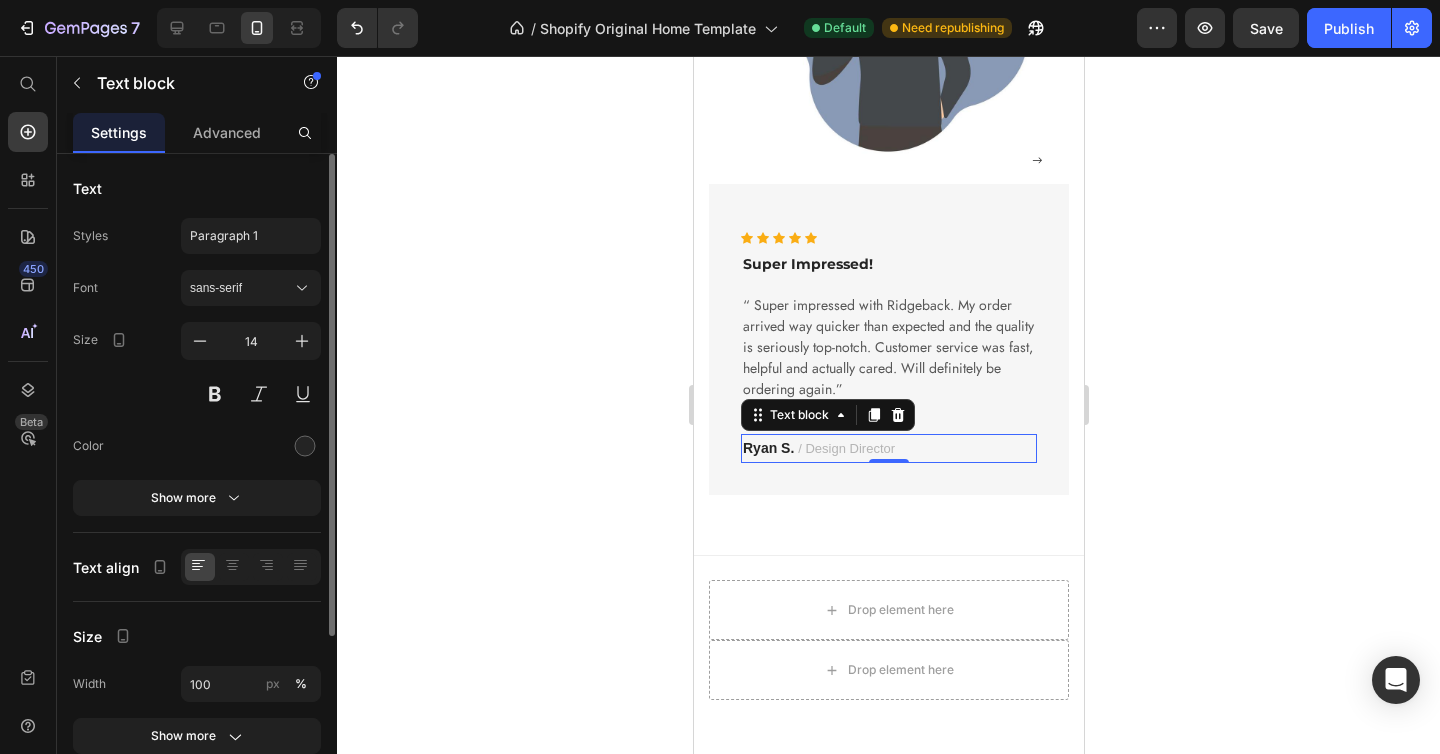 click on "Ryan S.   / Design Director" at bounding box center (888, 448) 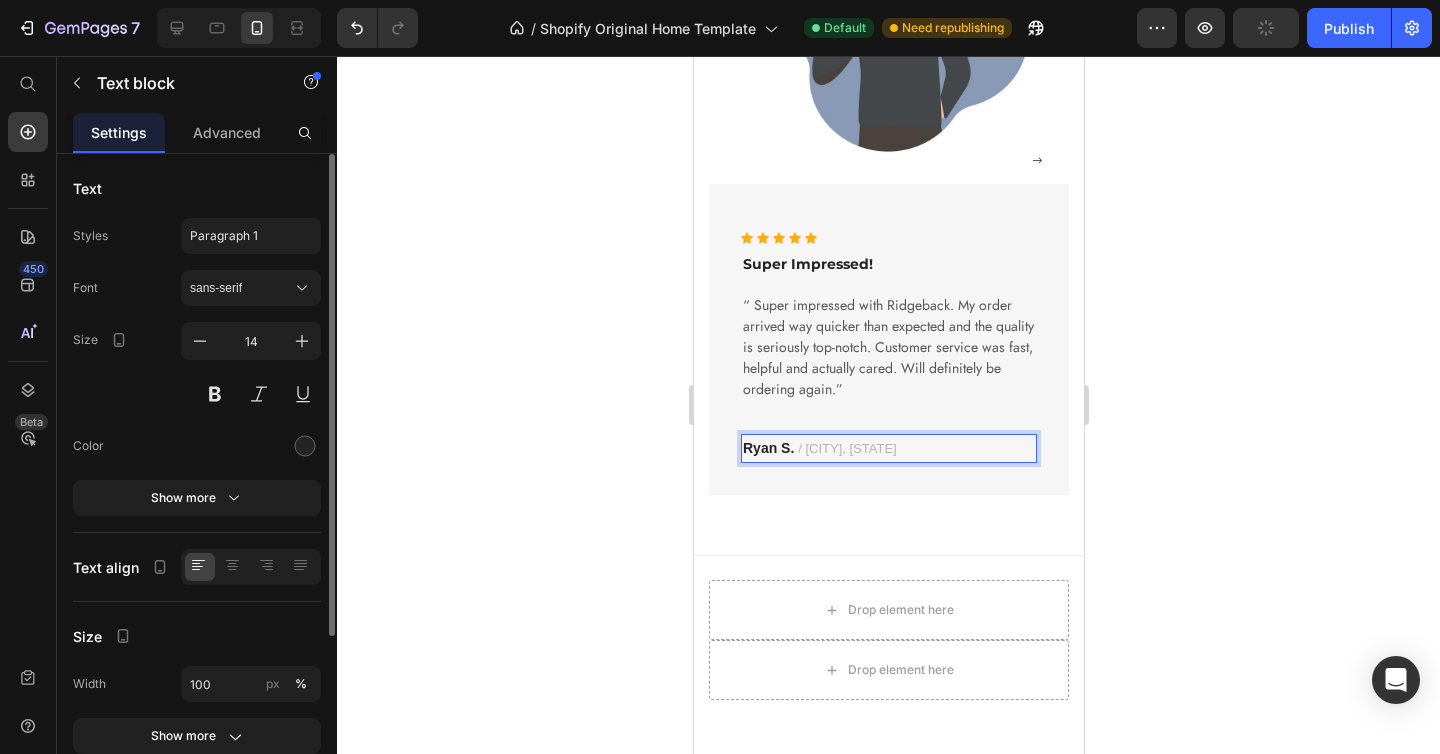 click 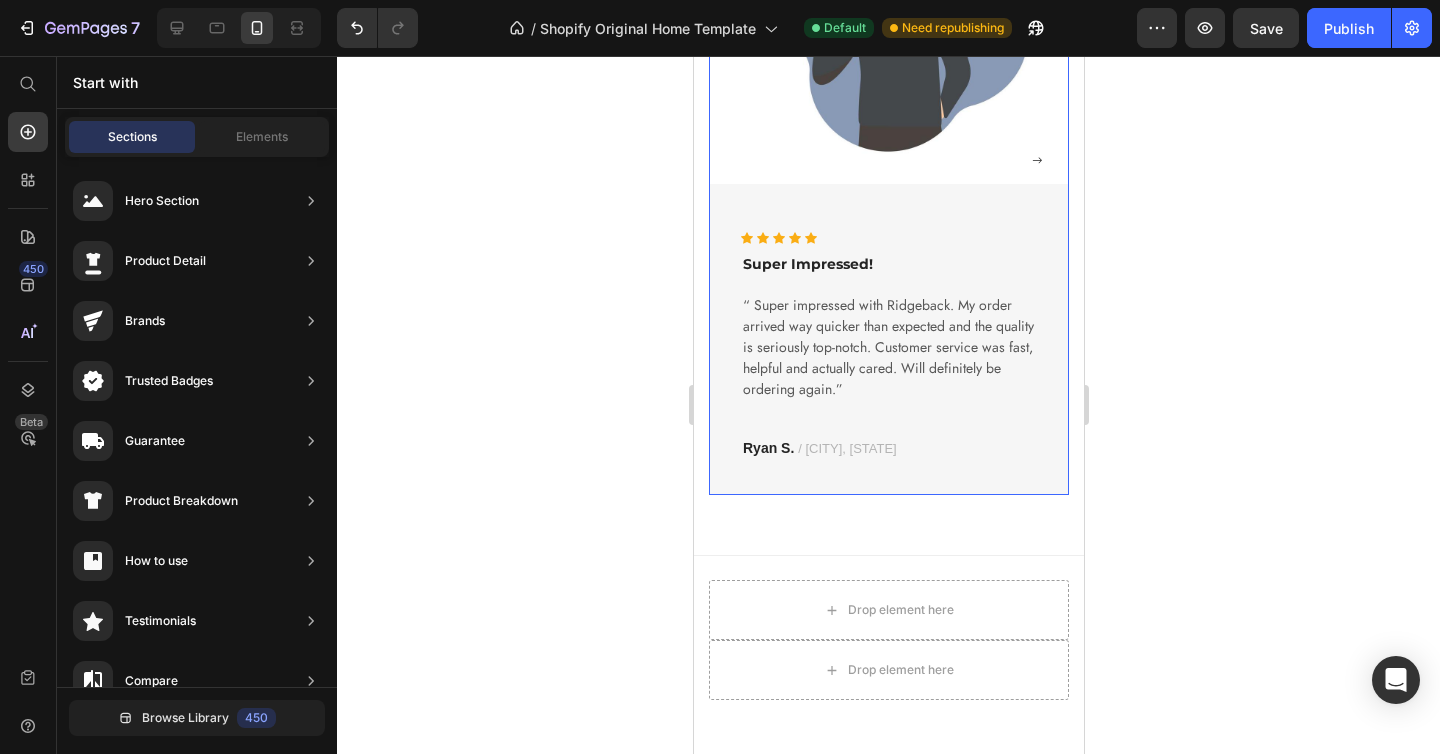 click 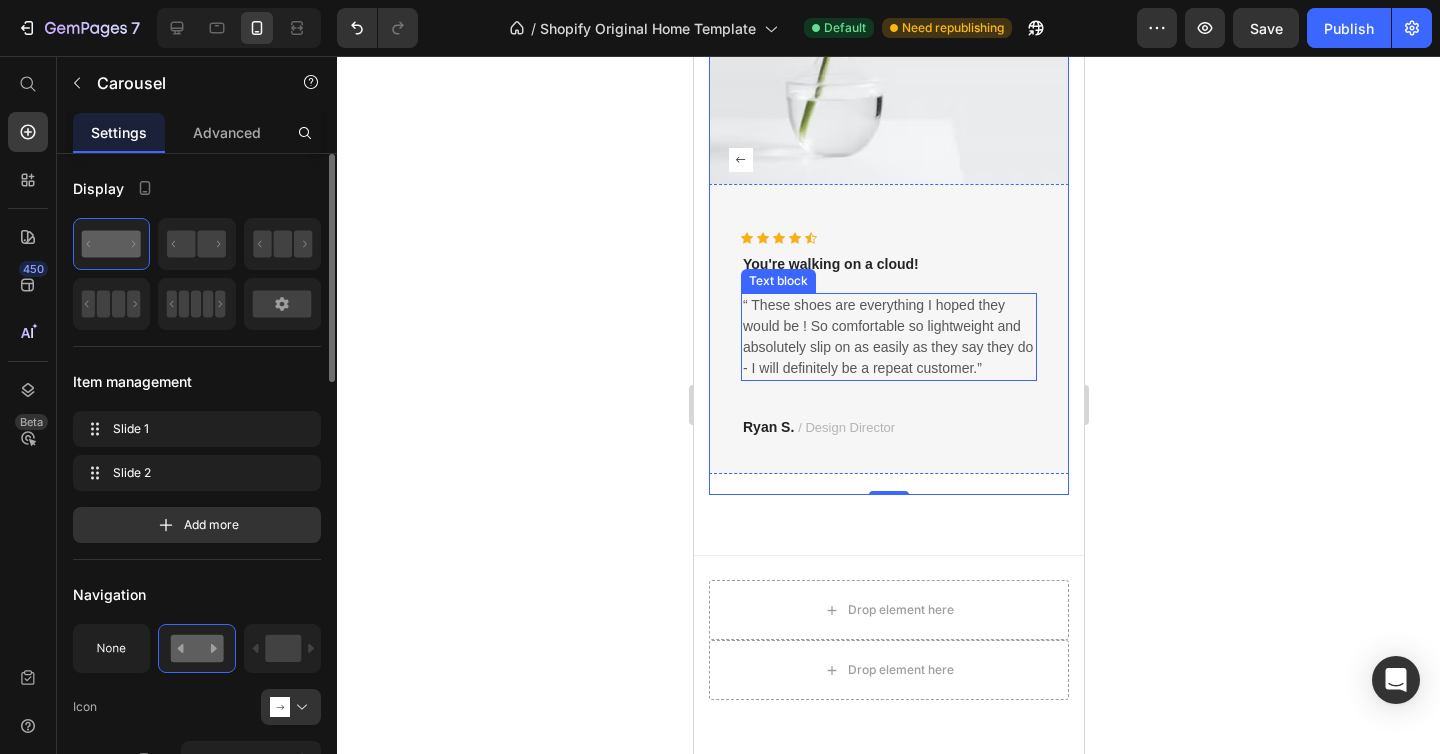click on "“ These shoes are everything I hoped they would be ! So comfortable so lightweight and absolutely slip on as easily as they say they do - I will definitely be a repeat customer.”" at bounding box center (888, 337) 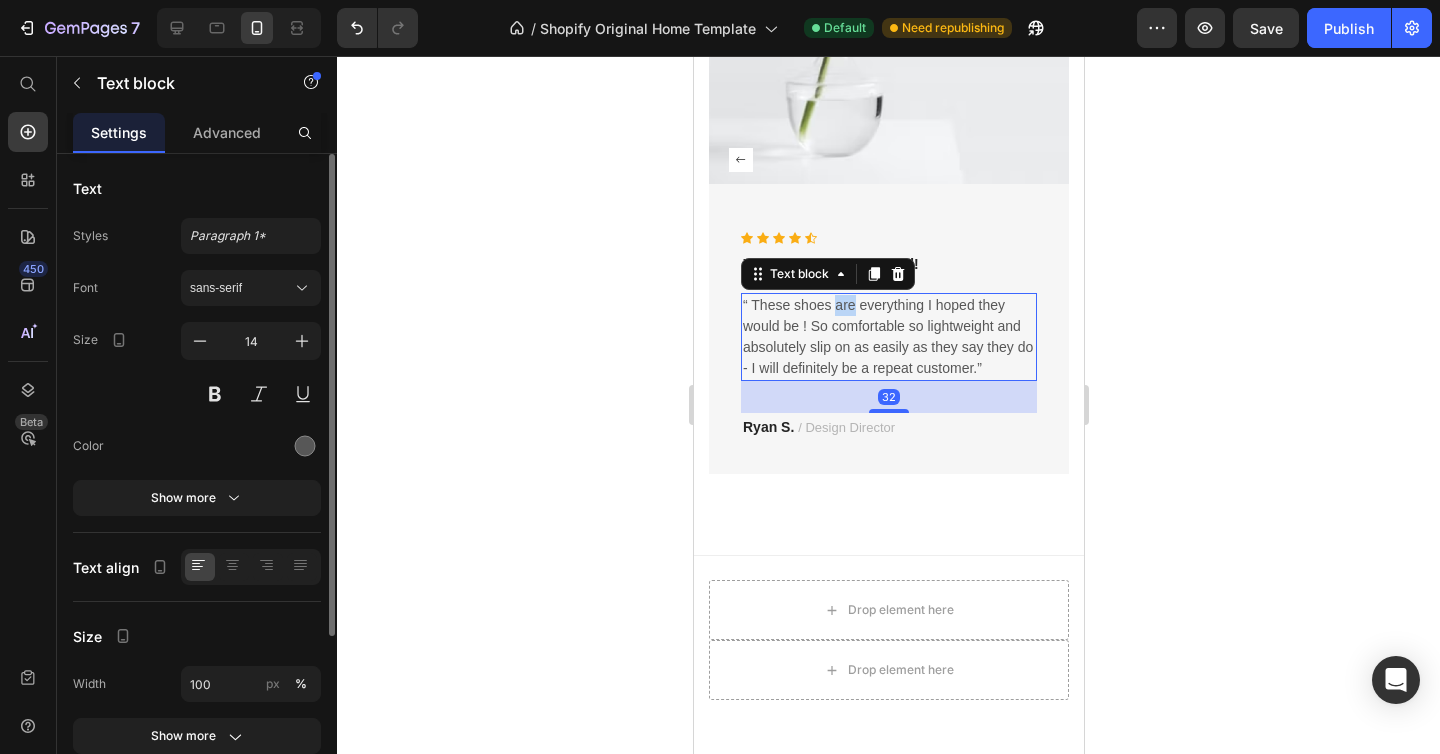 click on "“ These shoes are everything I hoped they would be ! So comfortable so lightweight and absolutely slip on as easily as they say they do - I will definitely be a repeat customer.”" at bounding box center (888, 337) 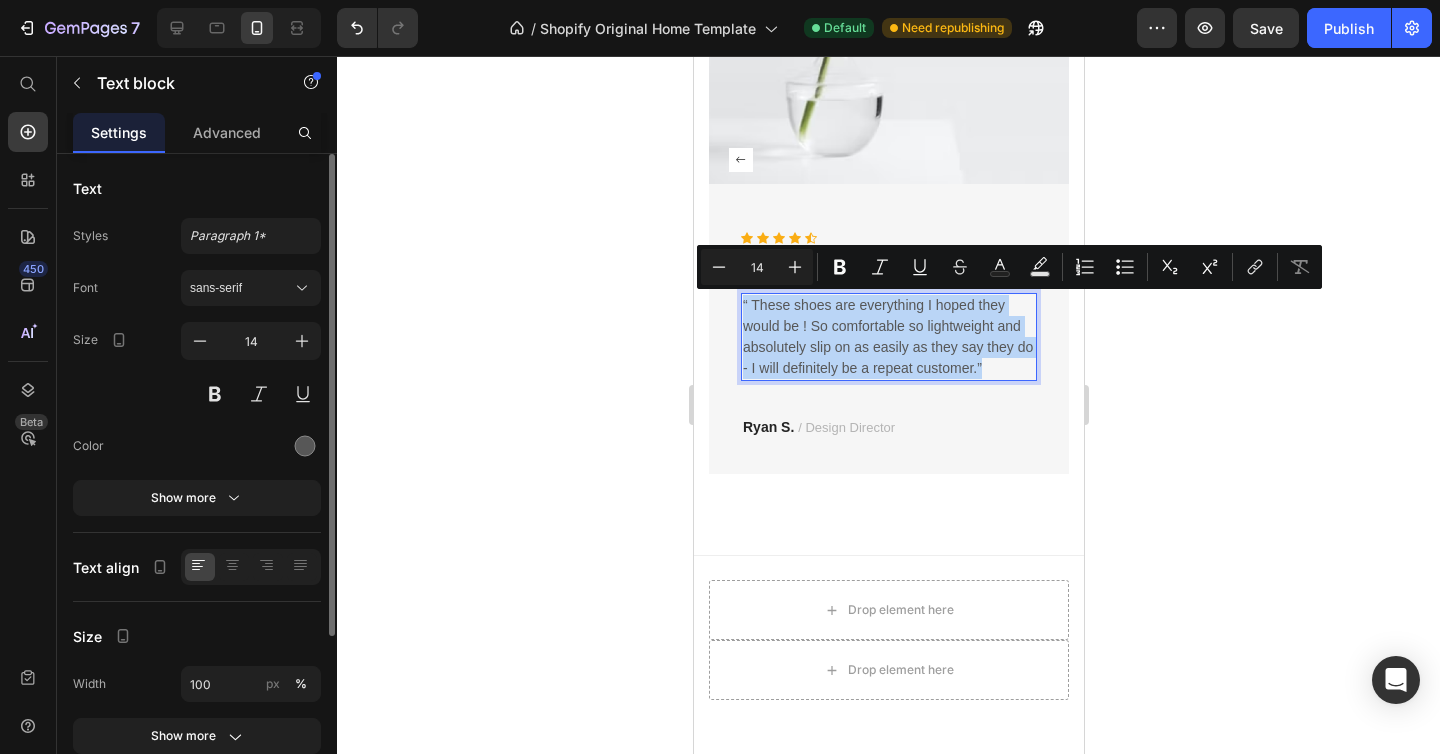 click on "“ These shoes are everything I hoped they would be ! So comfortable so lightweight and absolutely slip on as easily as they say they do - I will definitely be a repeat customer.”" at bounding box center [888, 337] 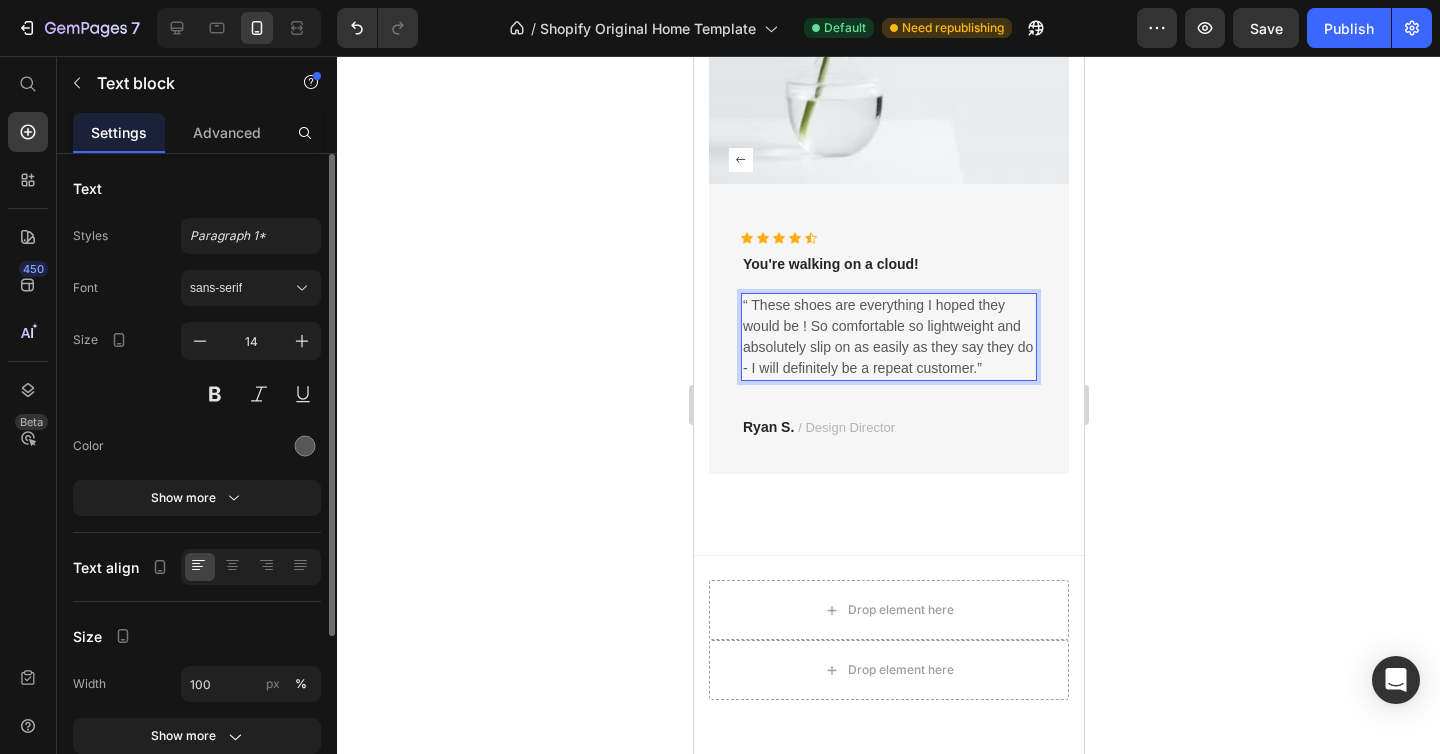 click on "“ These shoes are everything I hoped they would be ! So comfortable so lightweight and absolutely slip on as easily as they say they do - I will definitely be a repeat customer.”" at bounding box center (888, 337) 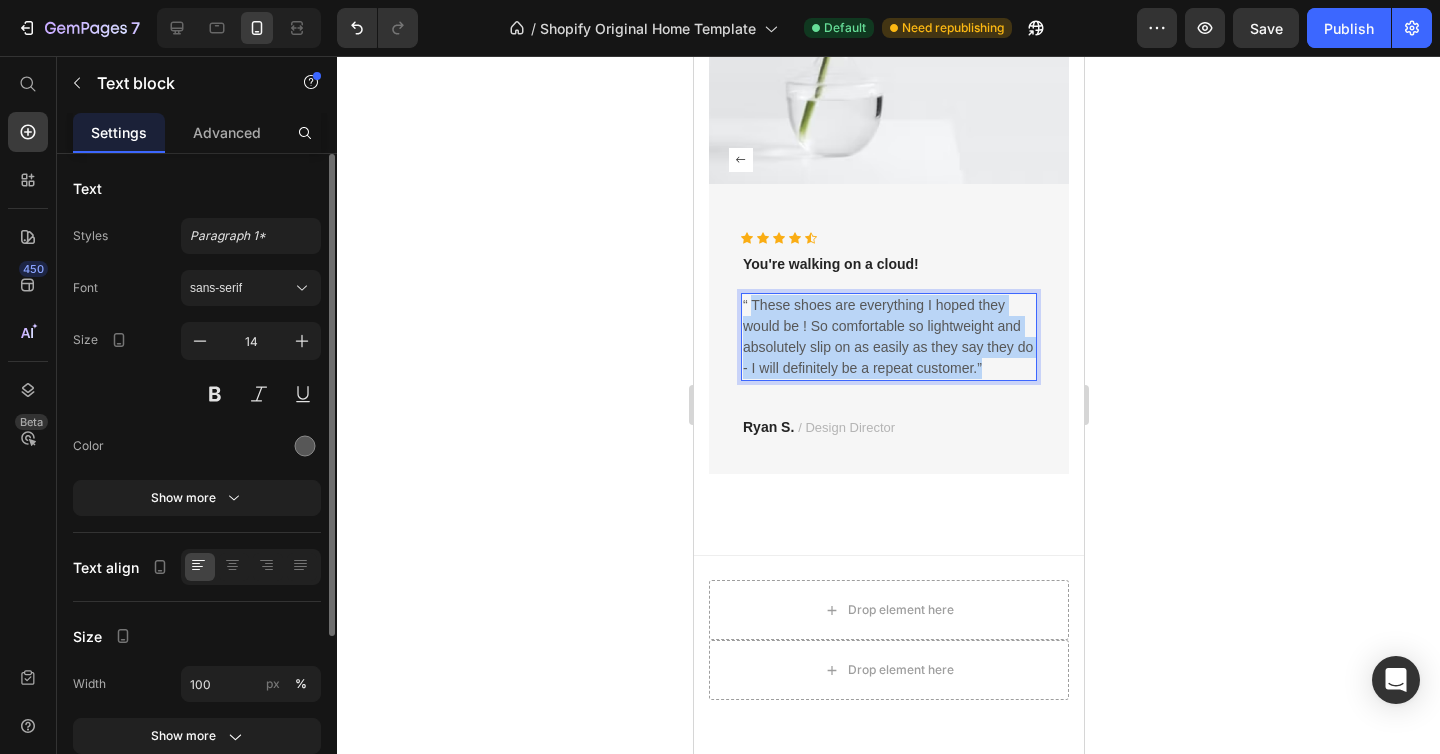 drag, startPoint x: 752, startPoint y: 302, endPoint x: 979, endPoint y: 378, distance: 239.38463 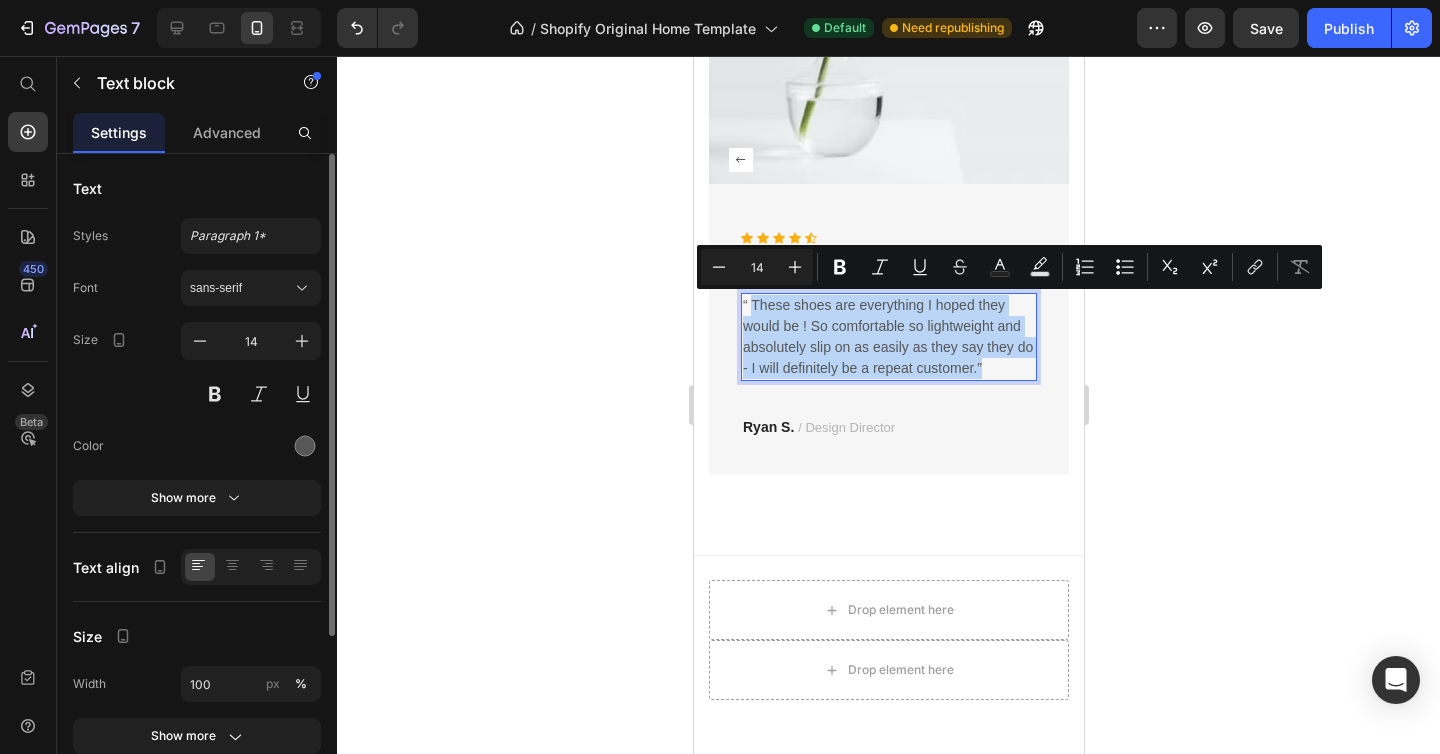 click on "“ These shoes are everything I hoped they would be ! So comfortable so lightweight and absolutely slip on as easily as they say they do - I will definitely be a repeat customer.”" at bounding box center (888, 337) 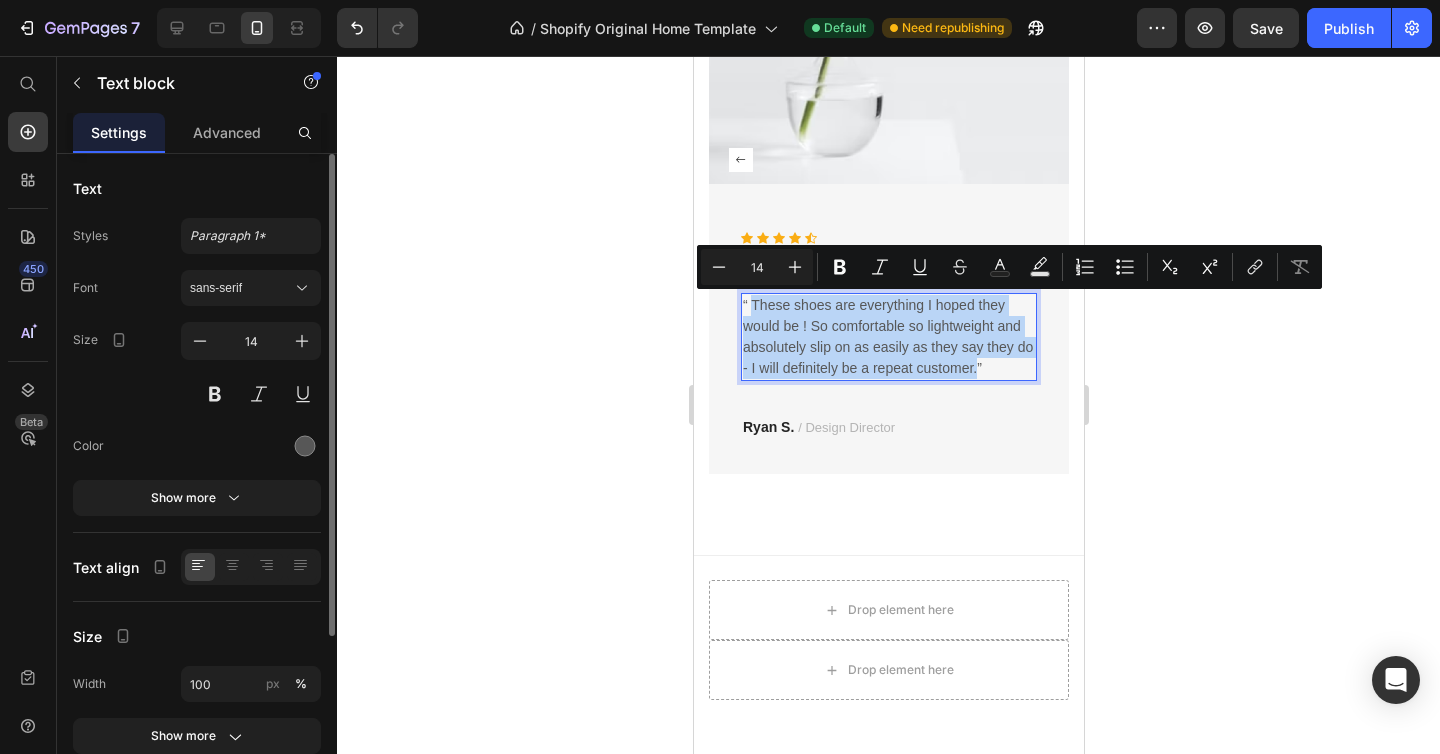 drag, startPoint x: 751, startPoint y: 303, endPoint x: 976, endPoint y: 377, distance: 236.85649 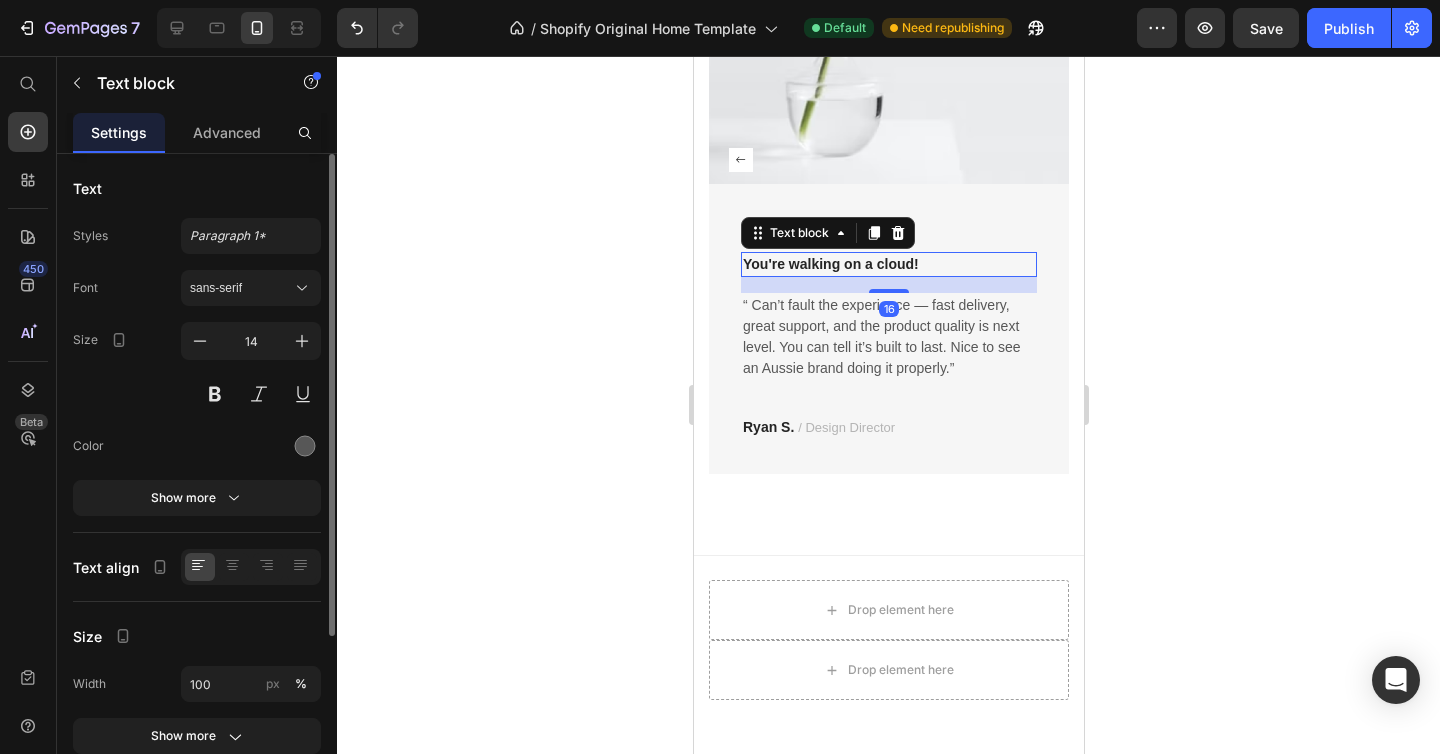 click on "You're walking on a cloud!" at bounding box center (888, 264) 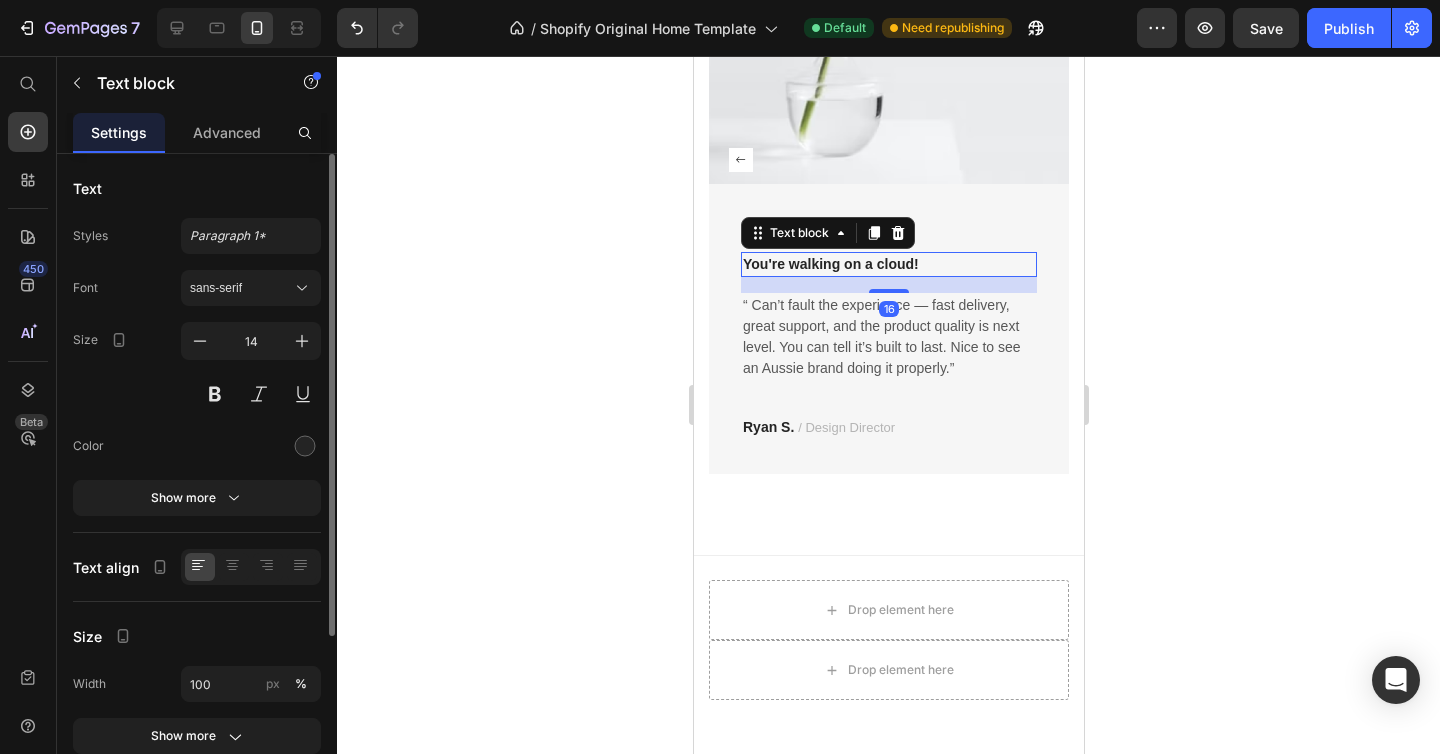 click on "You're walking on a cloud!" at bounding box center (888, 264) 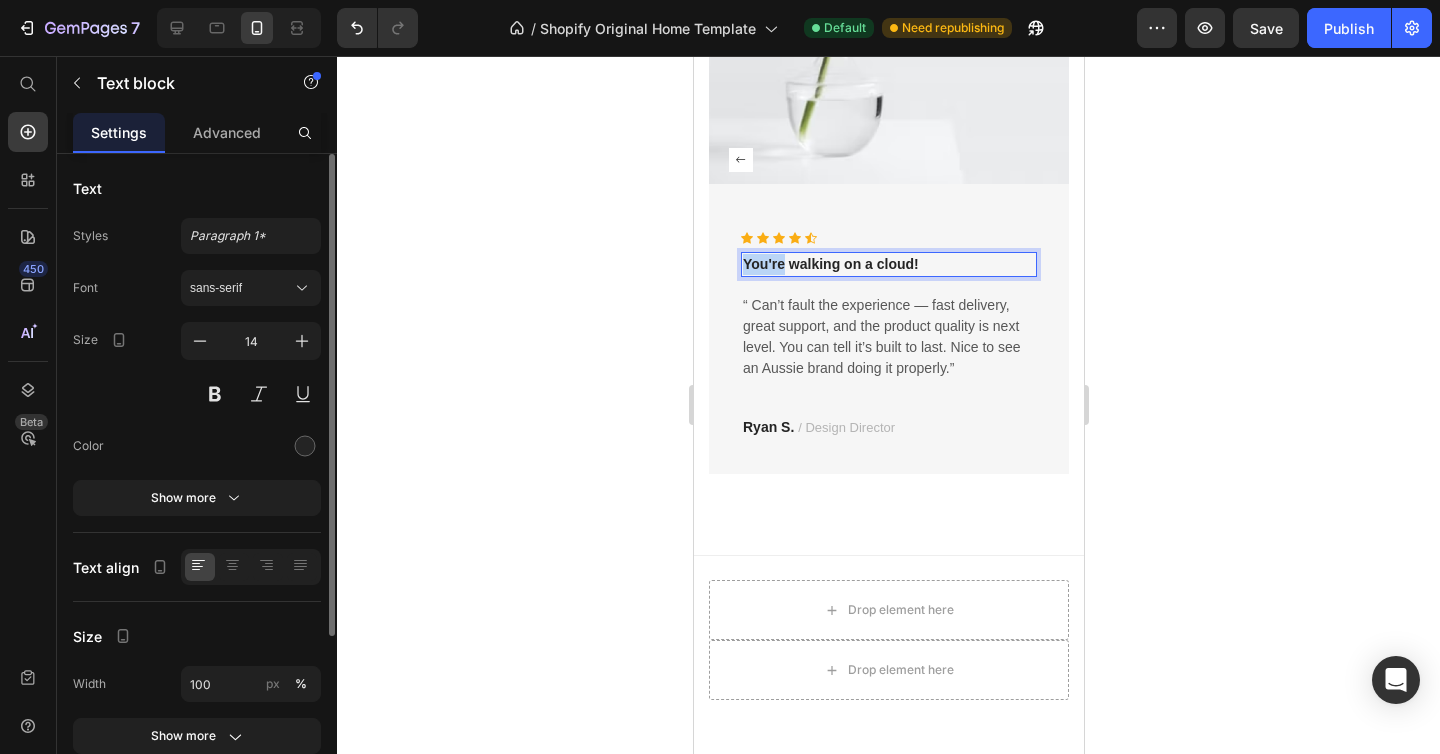 click on "You're walking on a cloud!" at bounding box center (888, 264) 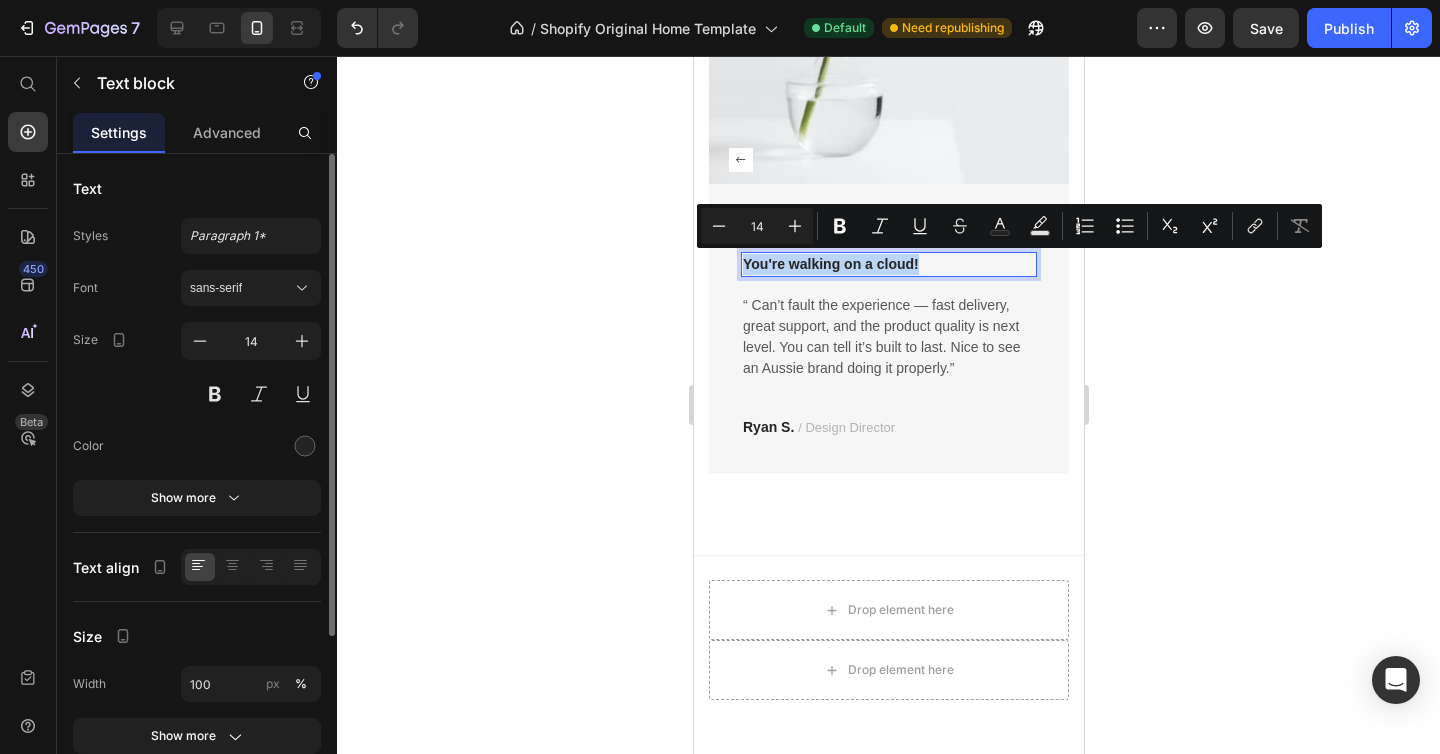 click on "You're walking on a cloud!" at bounding box center (888, 264) 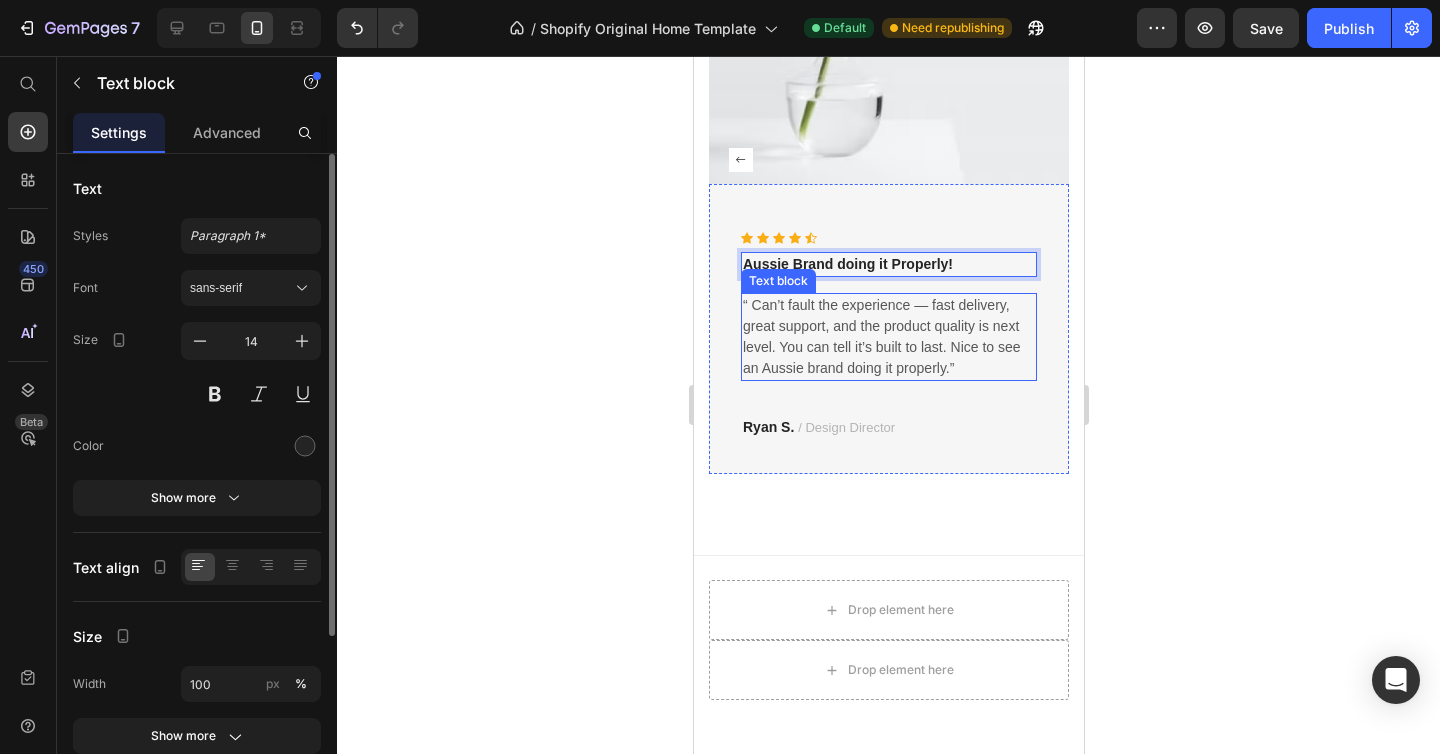 click 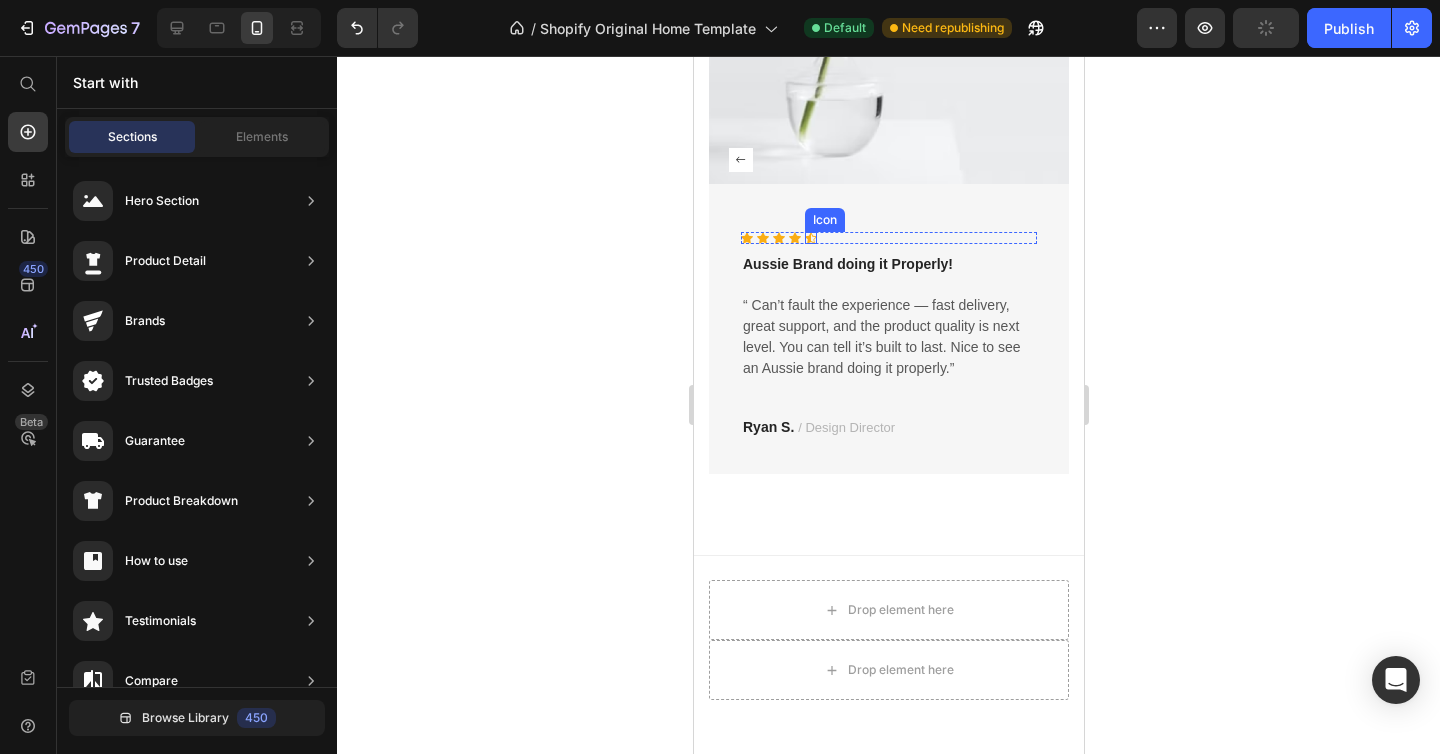 click on "Icon" at bounding box center [810, 238] 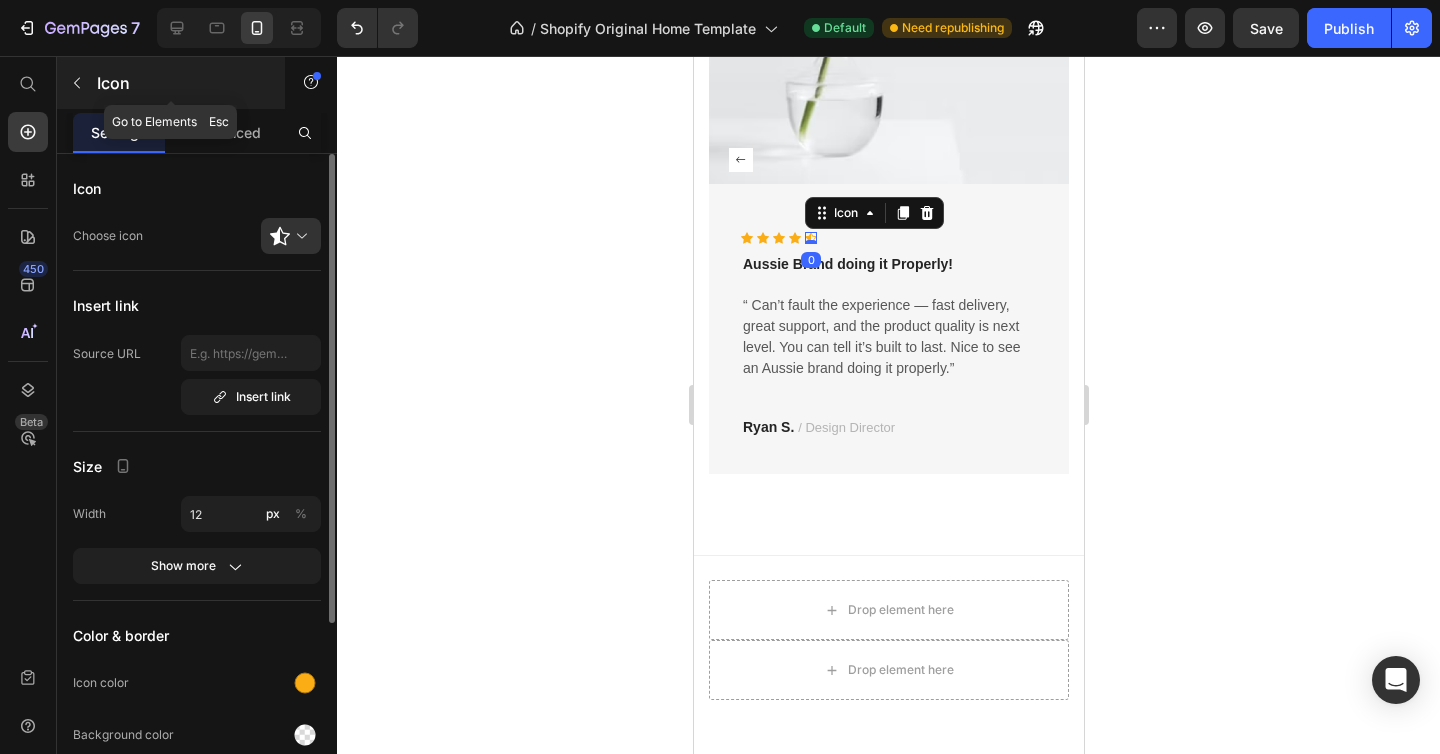 click 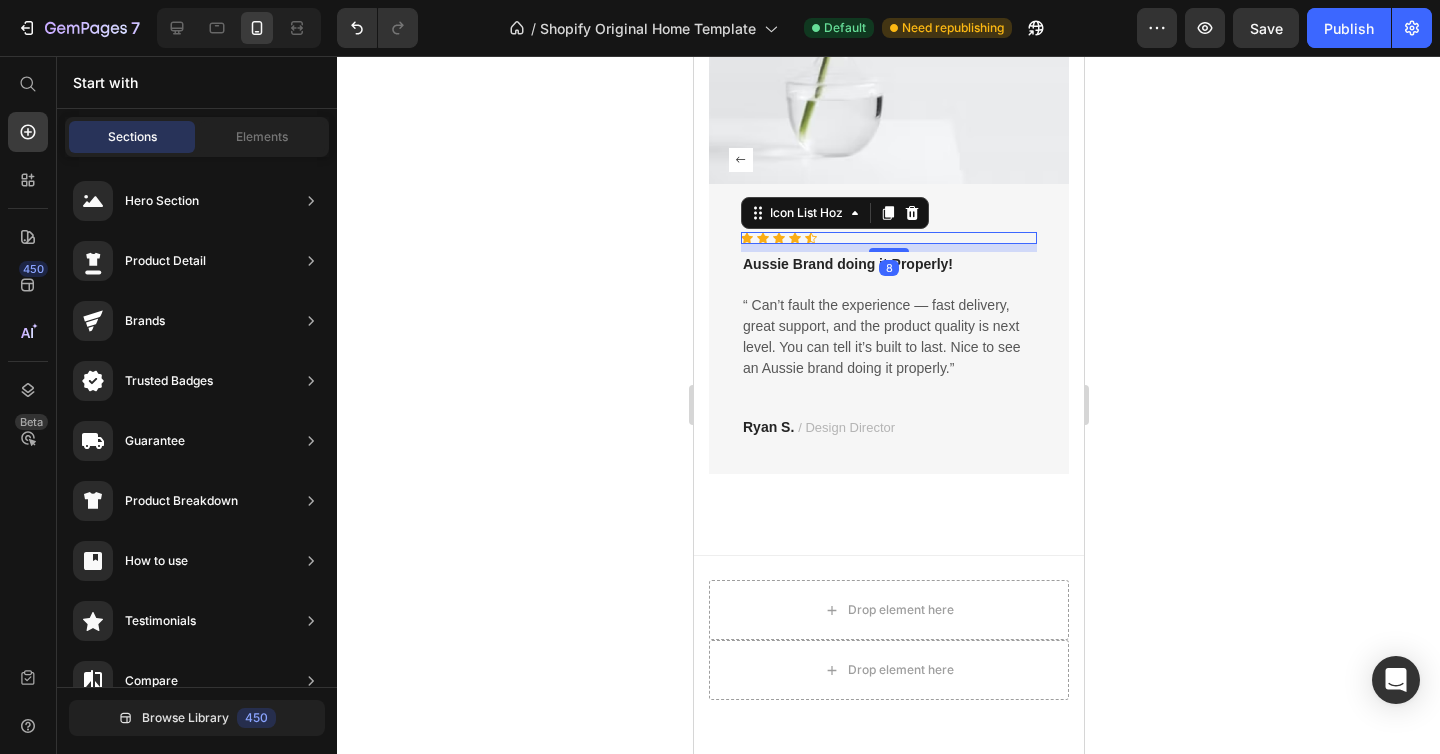 click on "Icon                Icon                Icon                Icon
Icon" at bounding box center (888, 238) 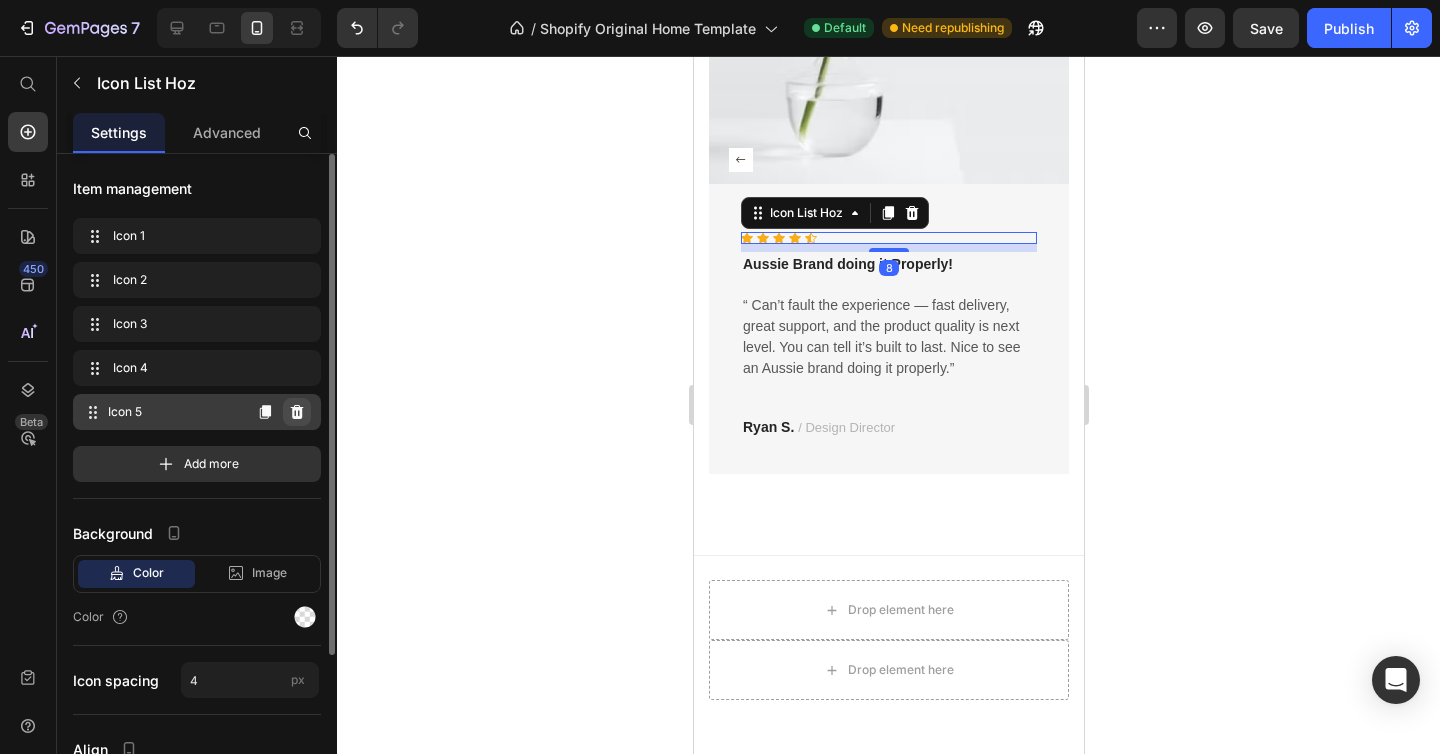 click 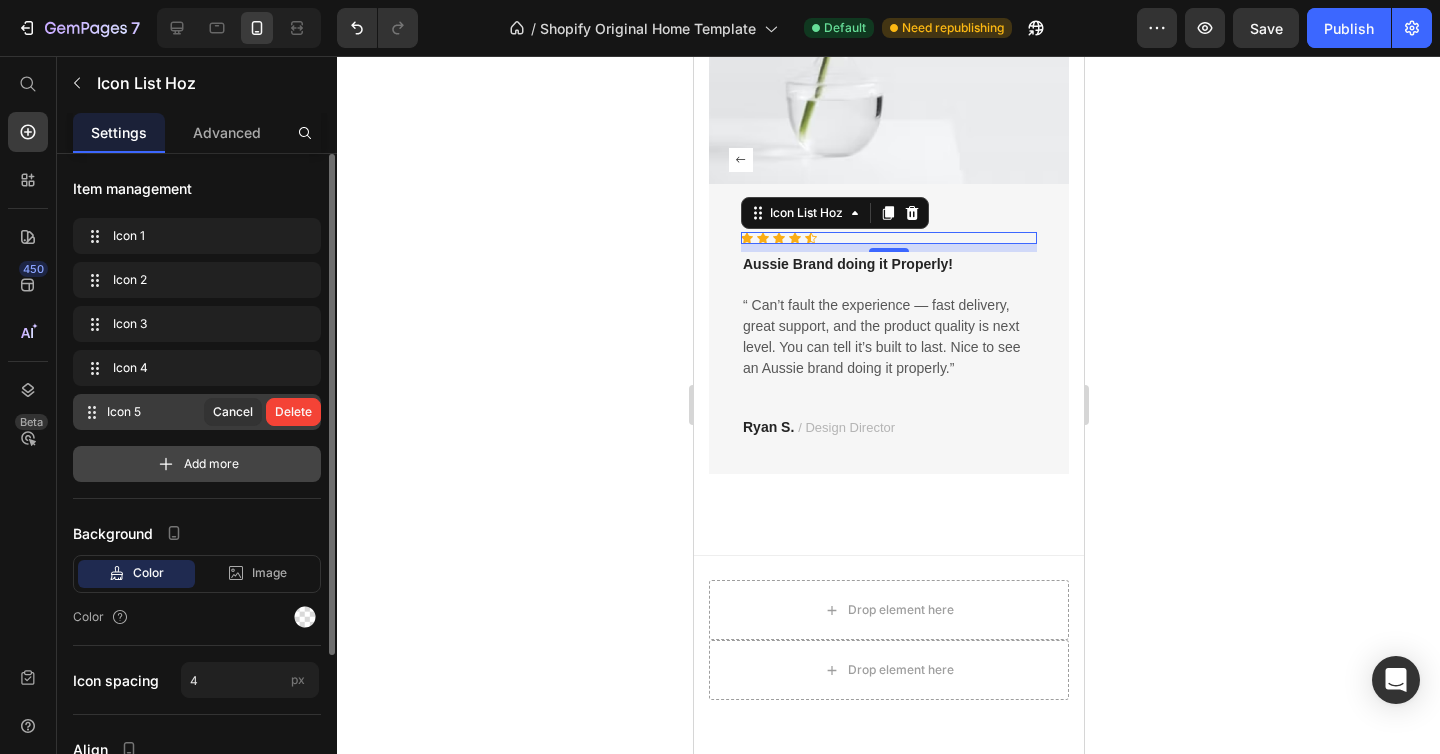 click on "Delete" at bounding box center (293, 412) 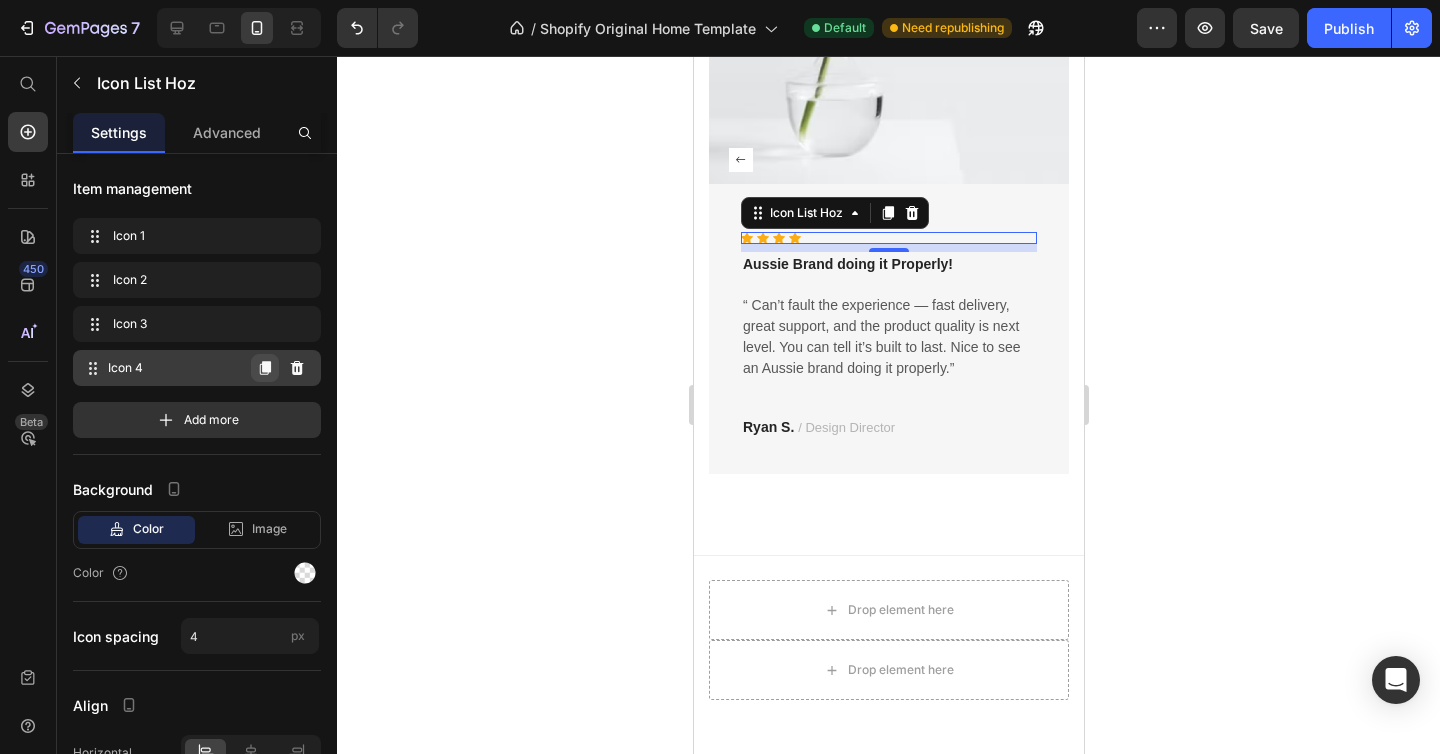 click 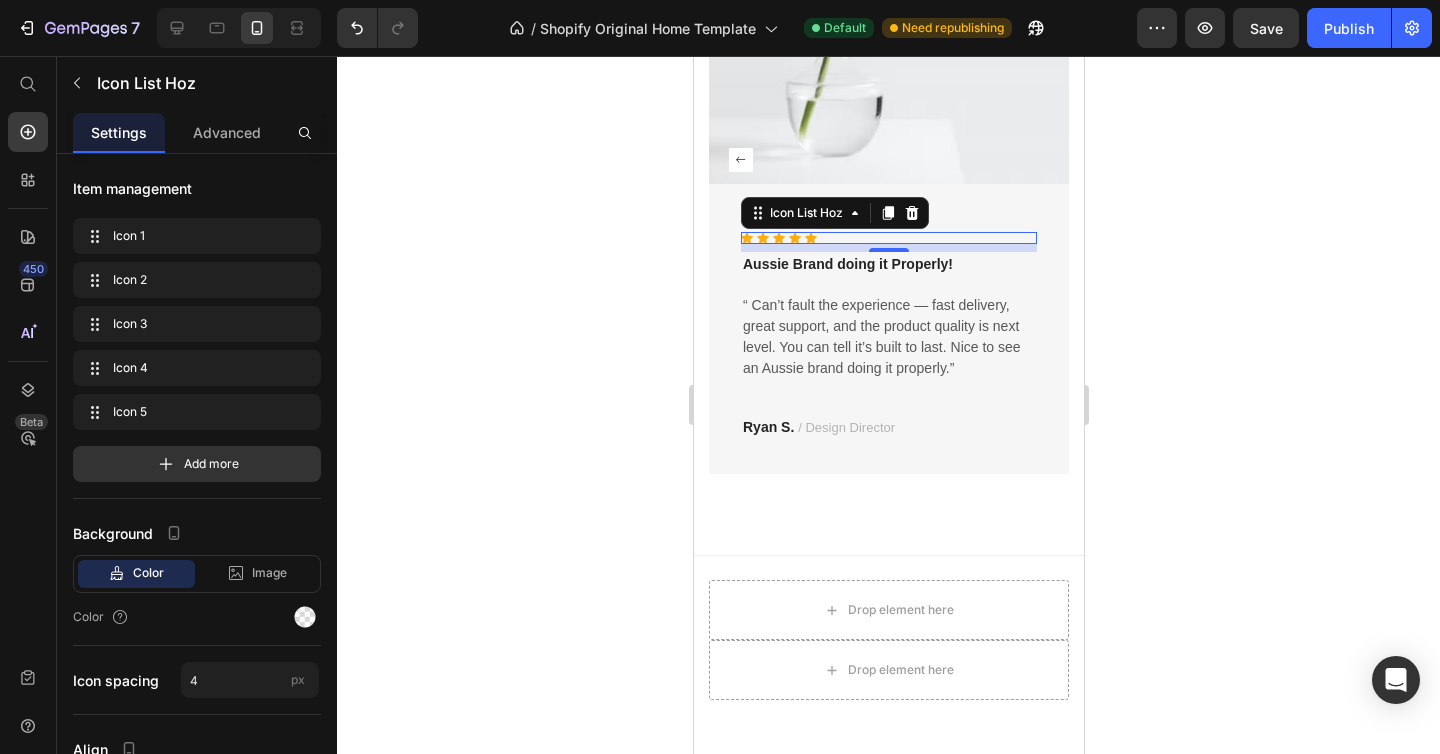 click 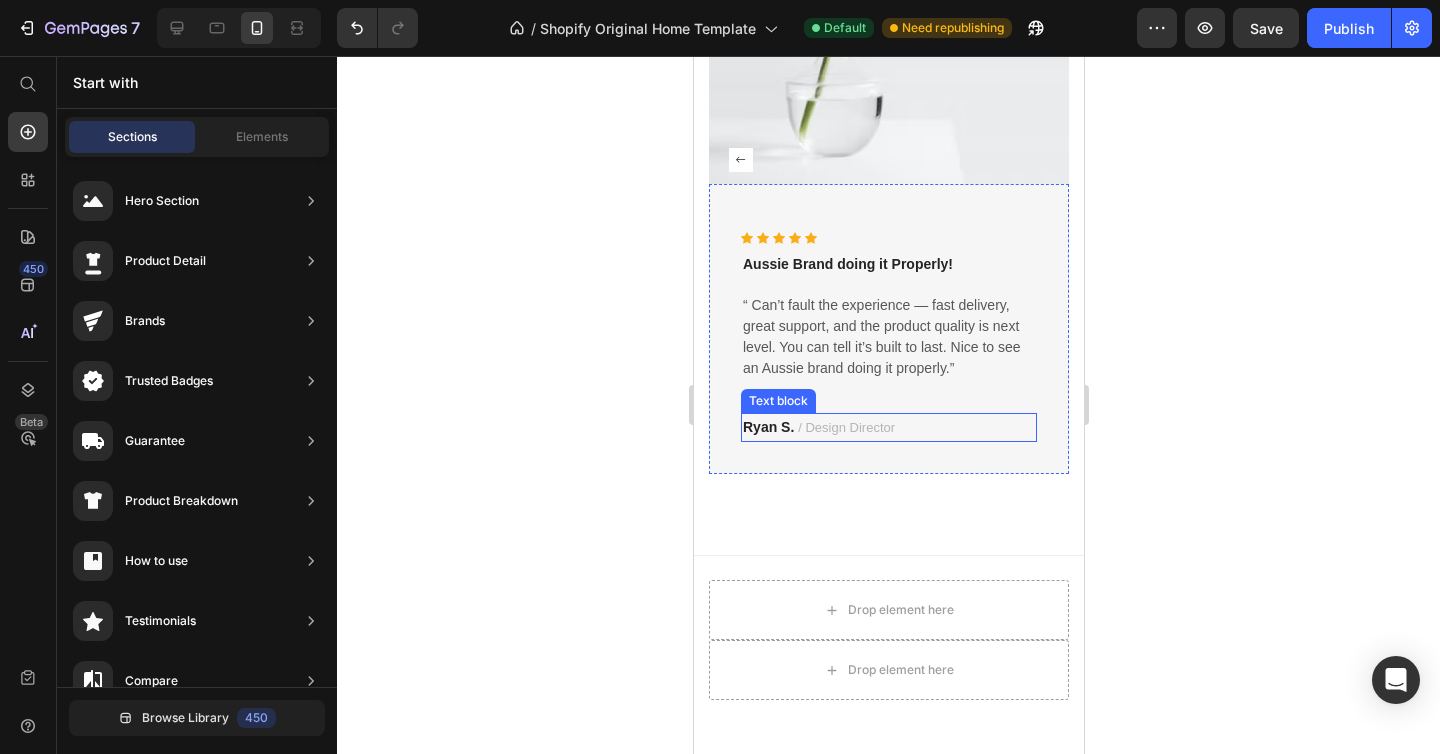 click on "Ryan S." at bounding box center [767, 427] 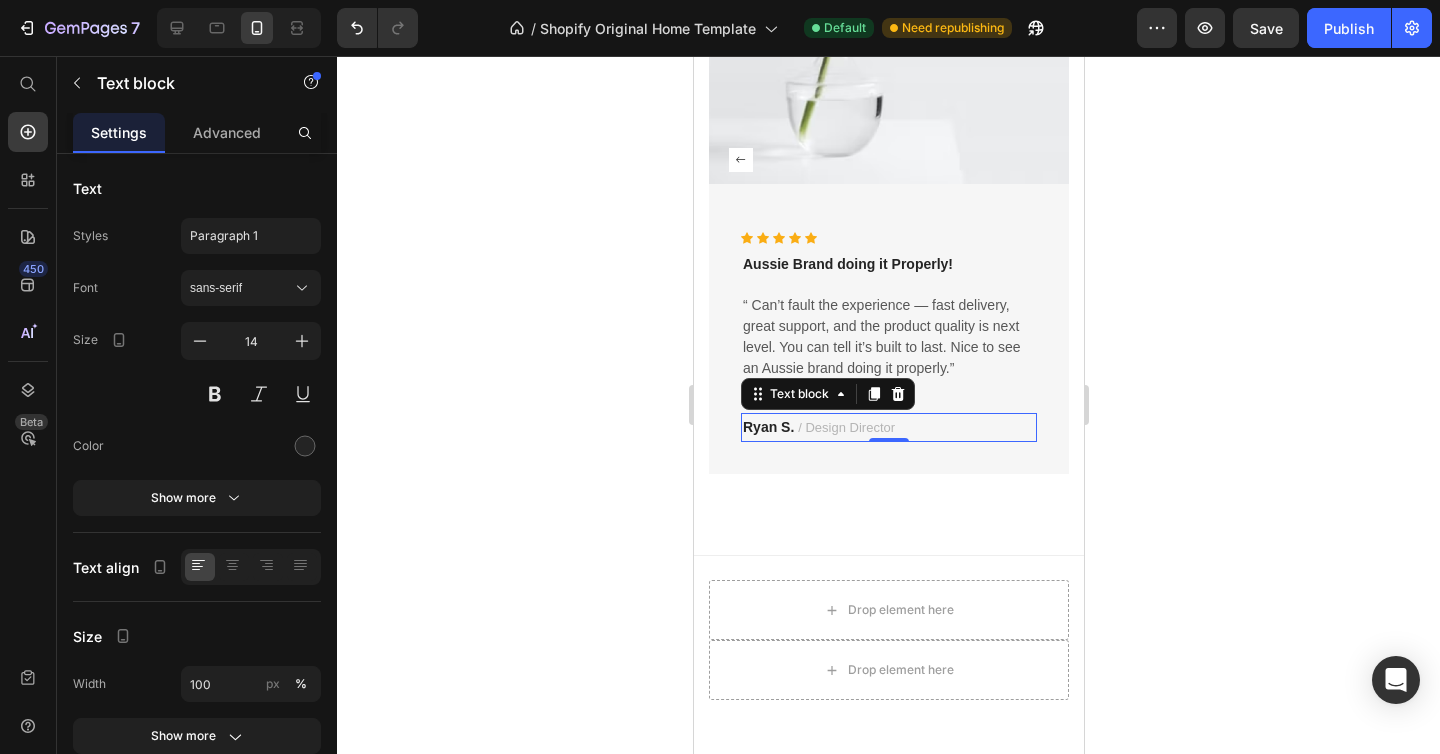 click on "Ryan S." at bounding box center (767, 427) 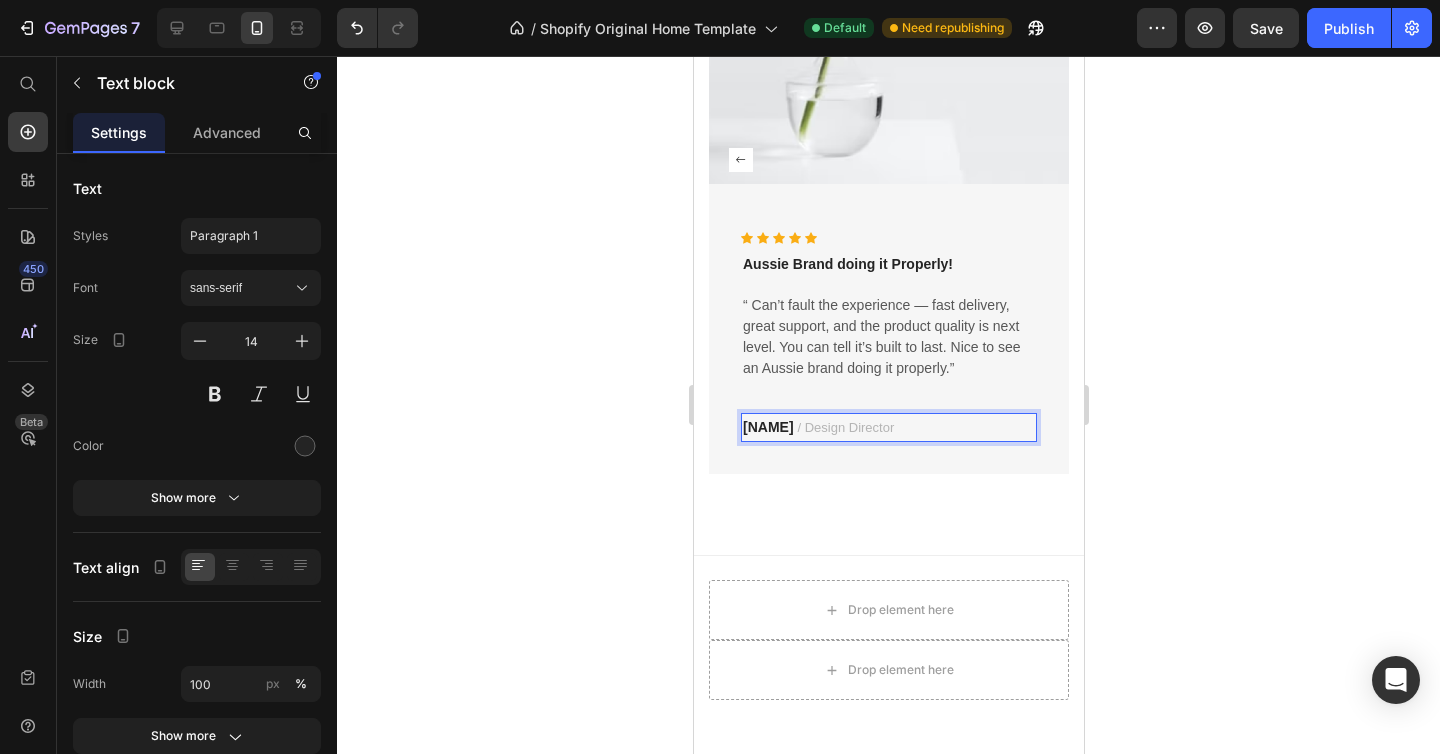 click on "[NAME]" at bounding box center (767, 427) 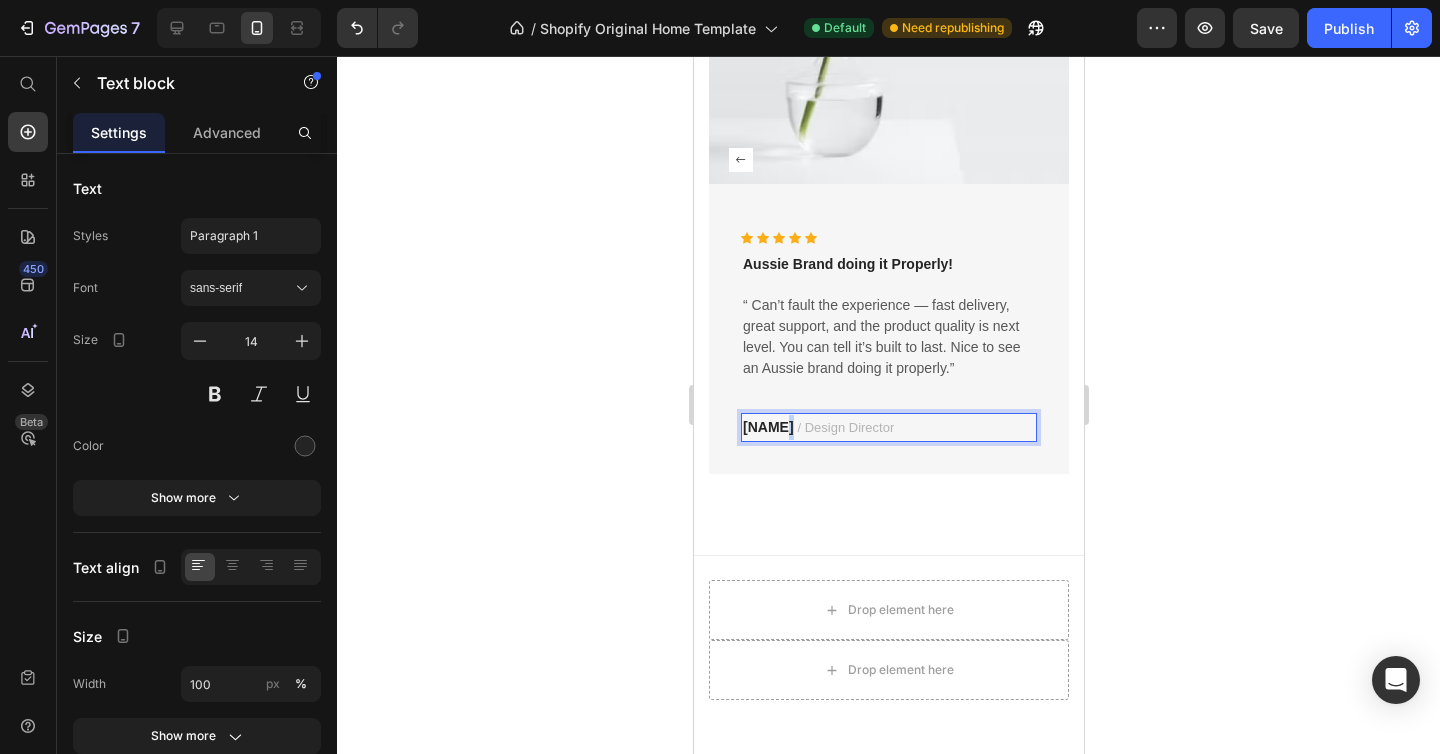 click on "[NAME]" at bounding box center [767, 427] 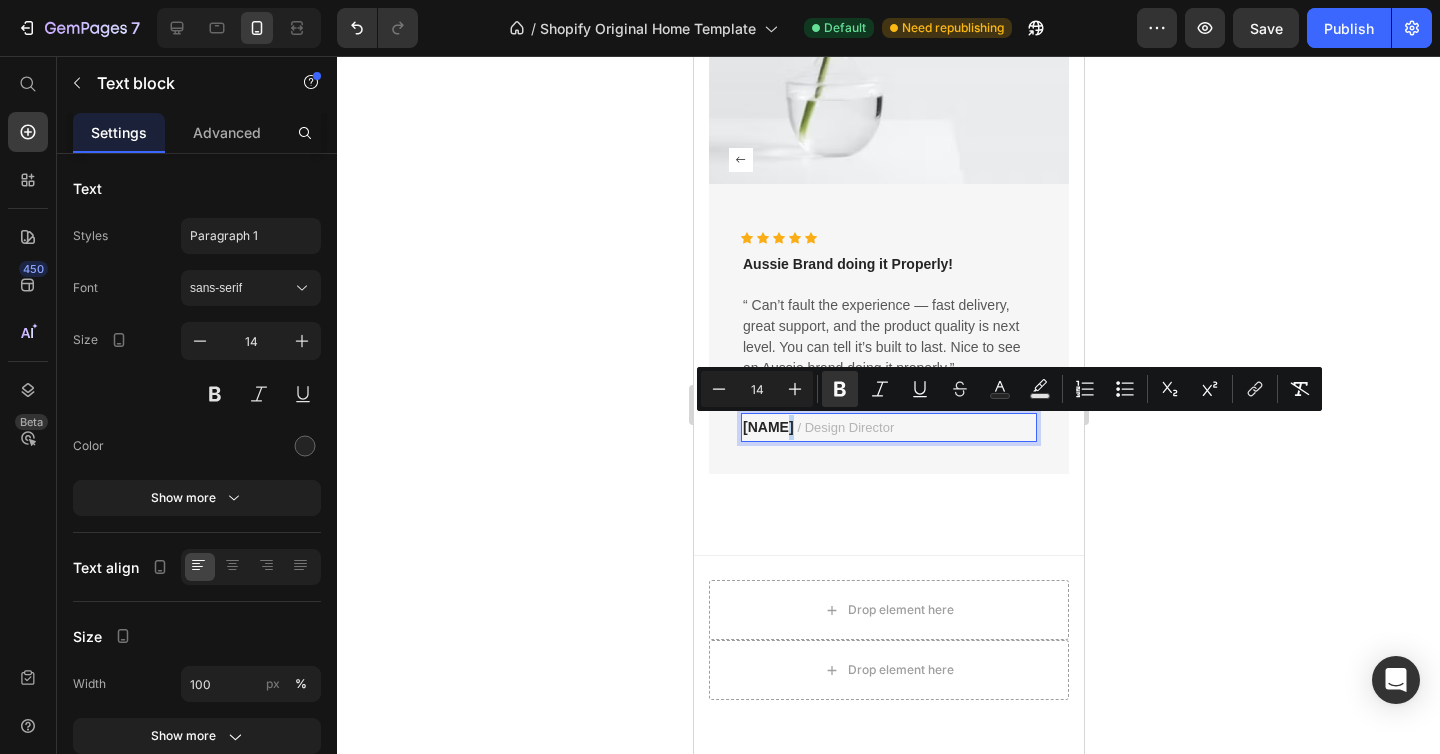click on "[NAME]" at bounding box center [767, 427] 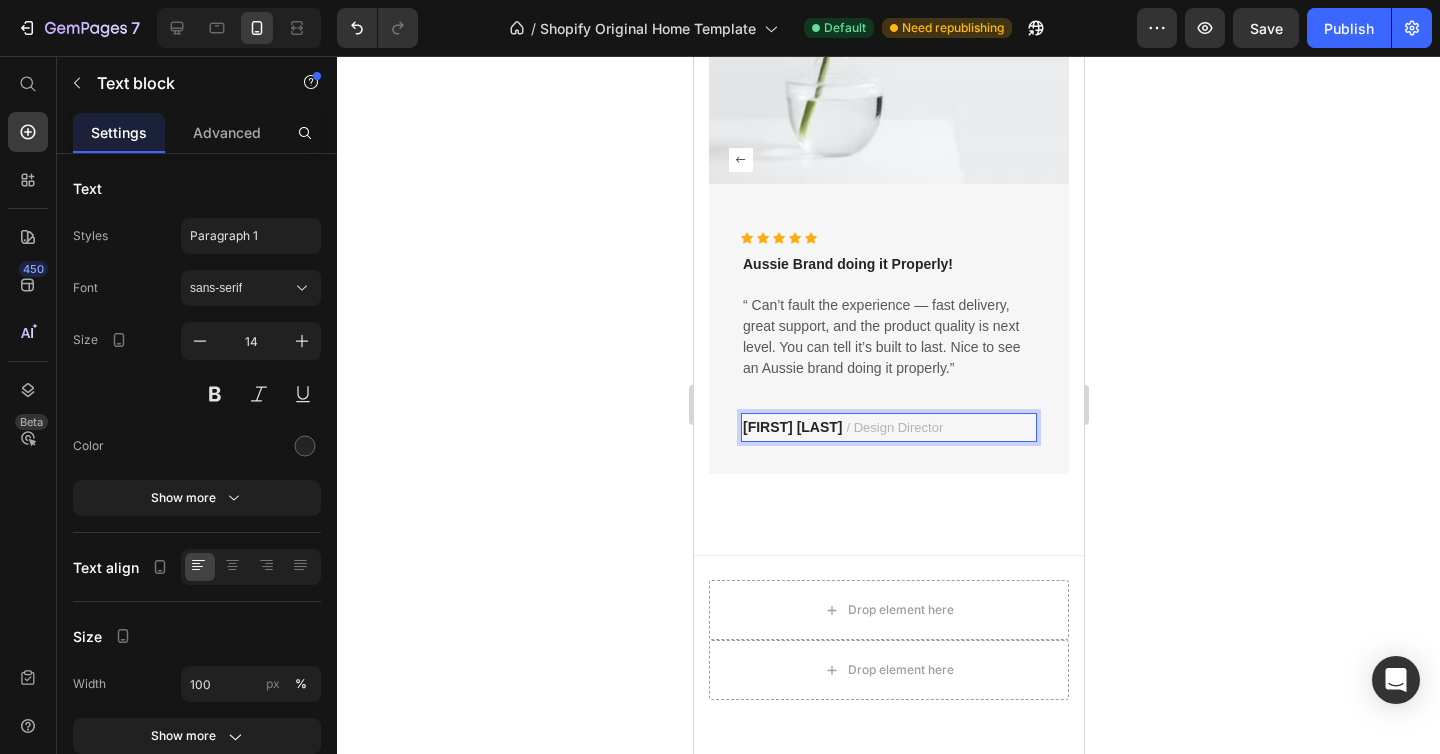 click on "/ Design Director" at bounding box center (893, 427) 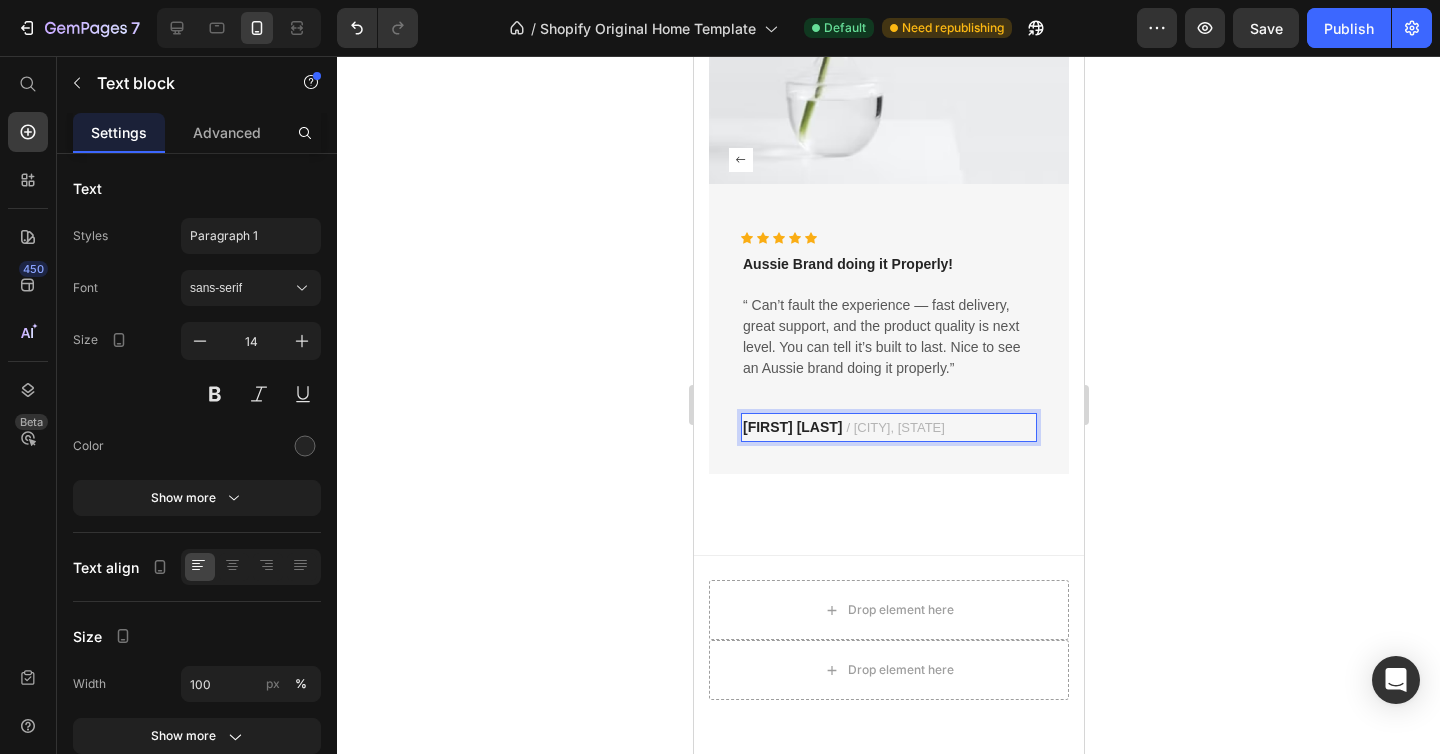 click 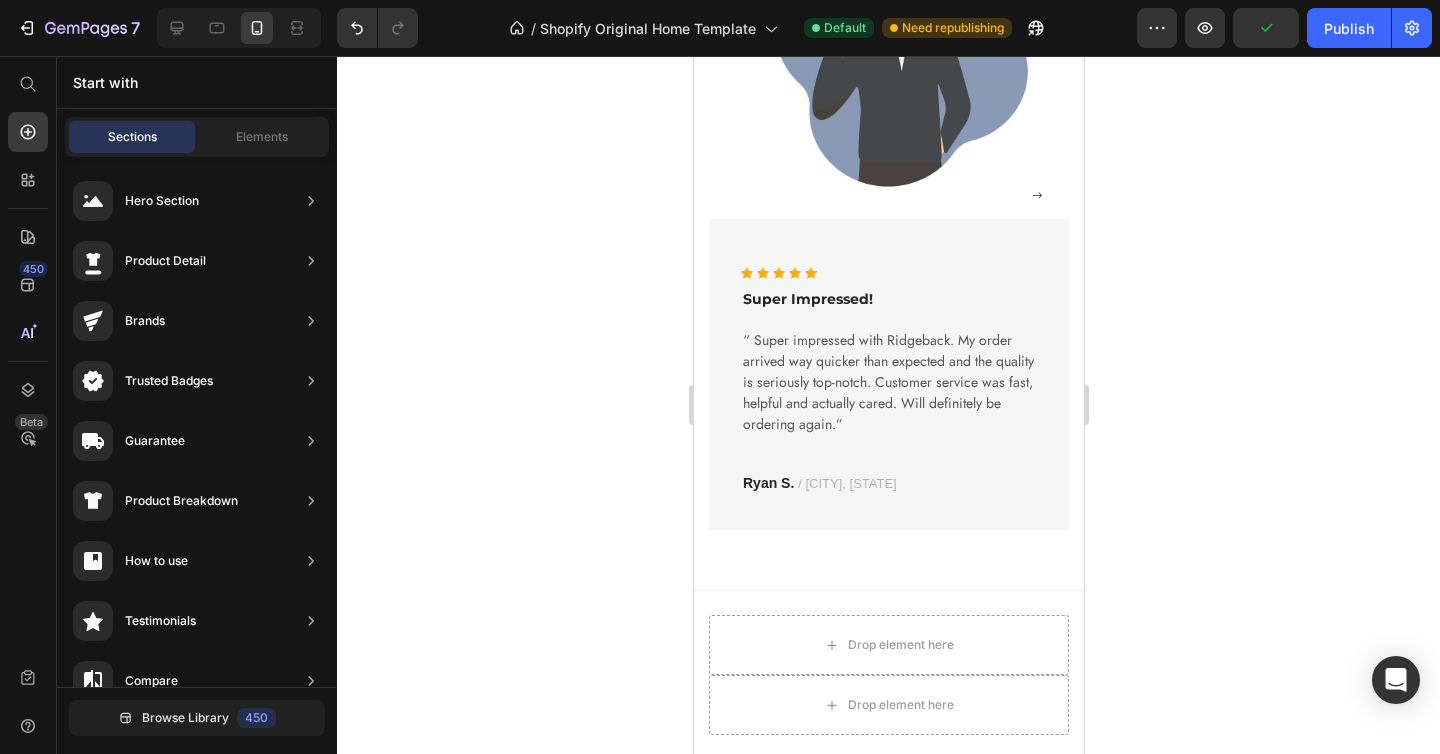 scroll, scrollTop: 2553, scrollLeft: 0, axis: vertical 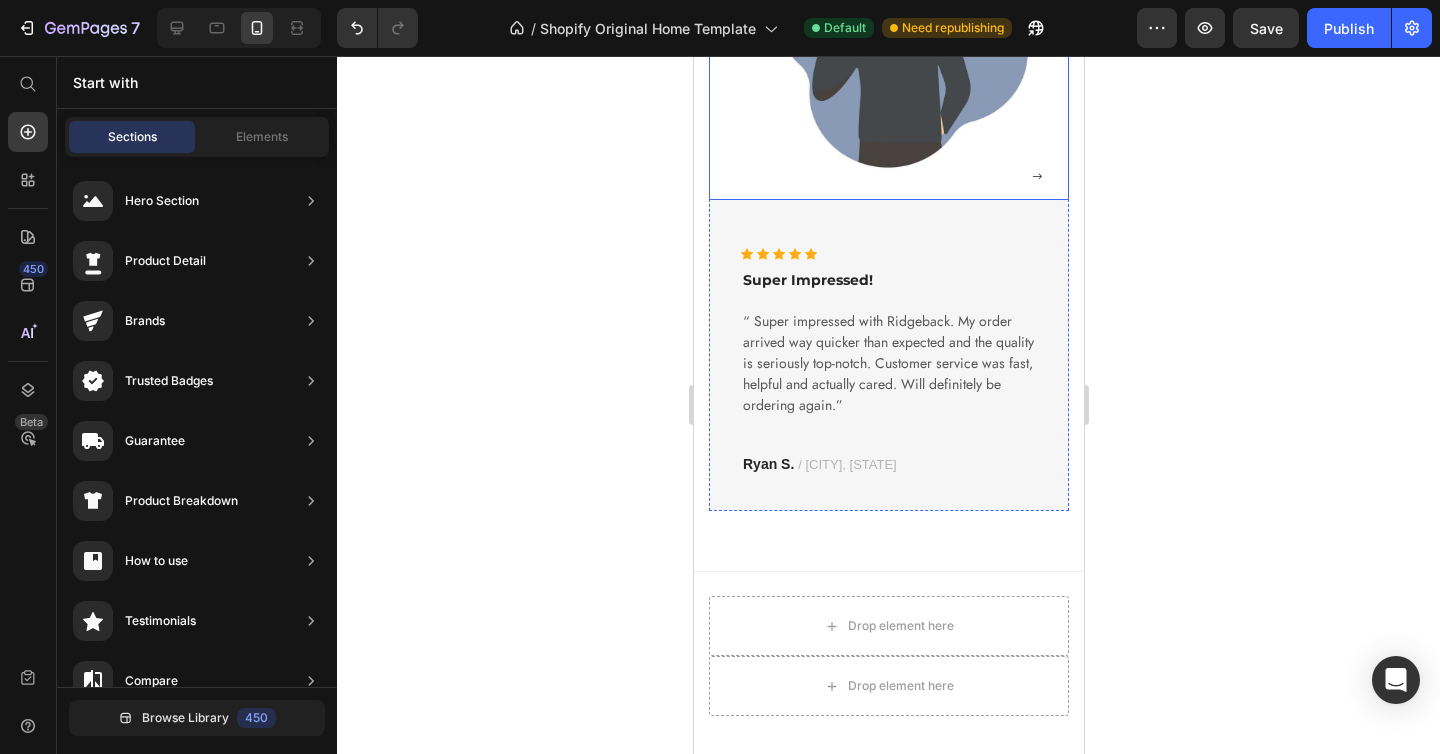 click 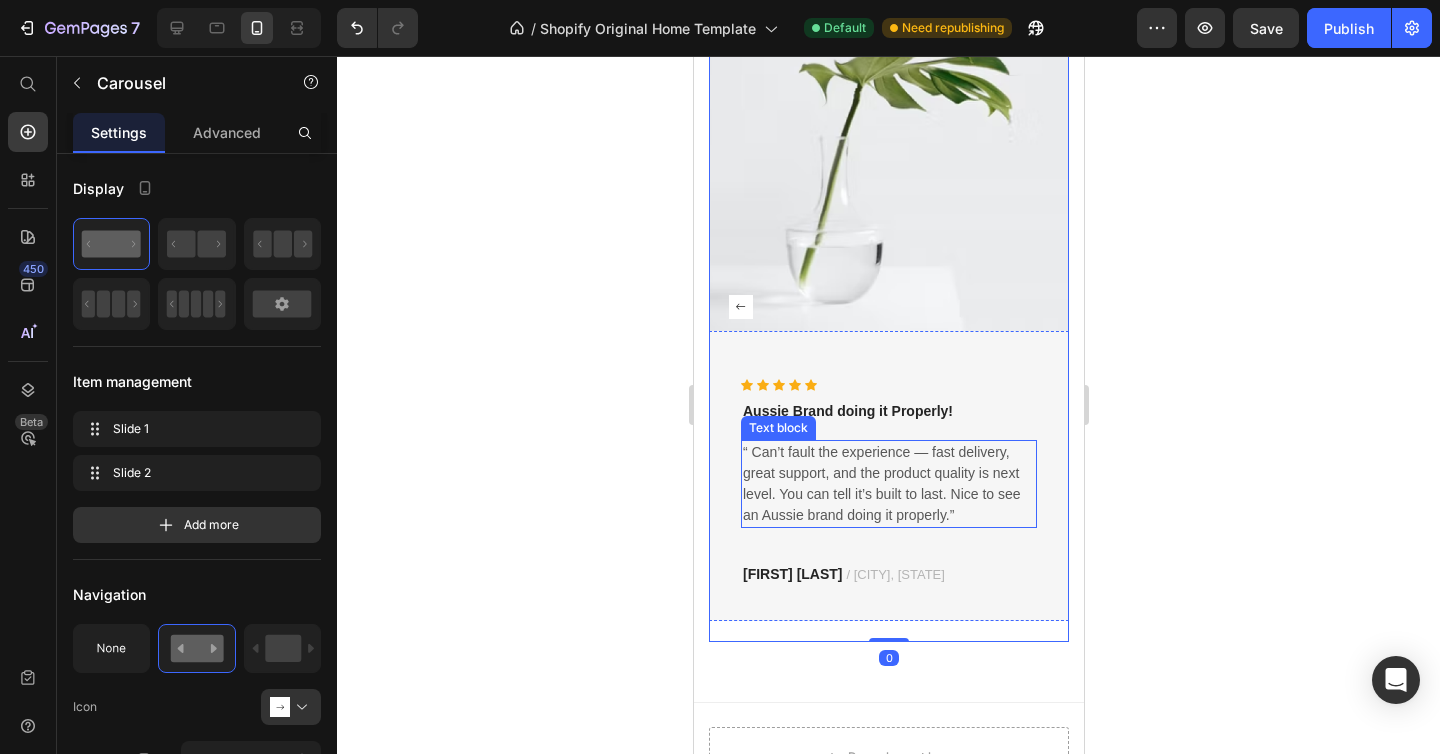 scroll, scrollTop: 2339, scrollLeft: 0, axis: vertical 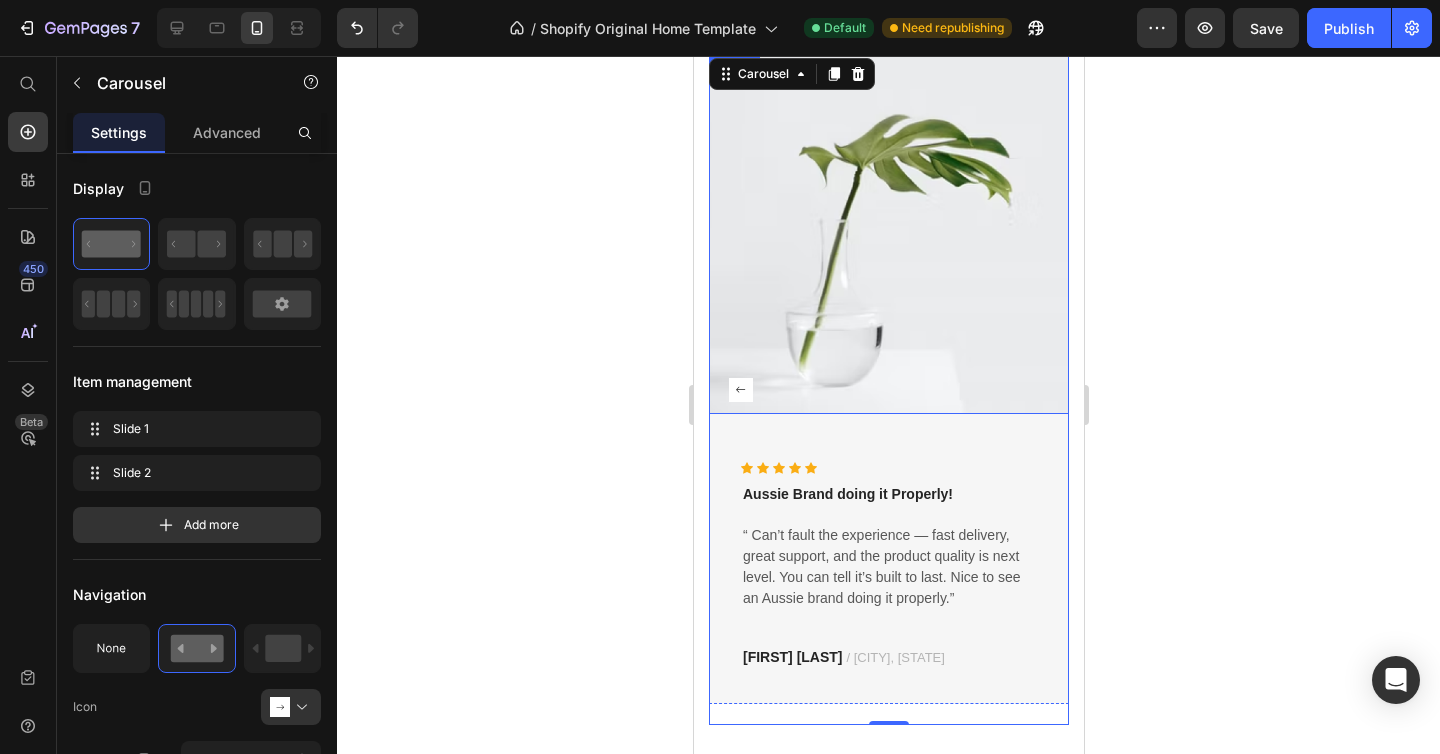 click at bounding box center [888, 234] 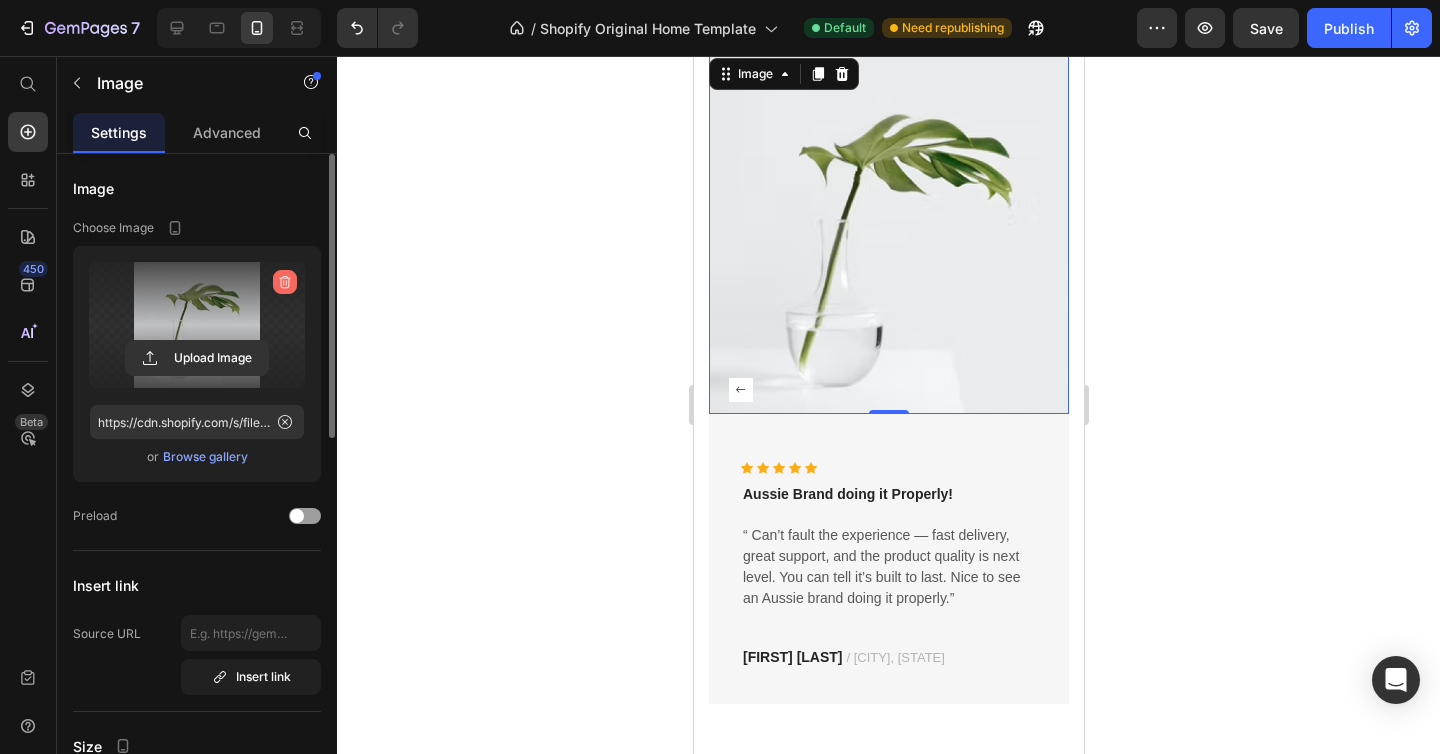 click 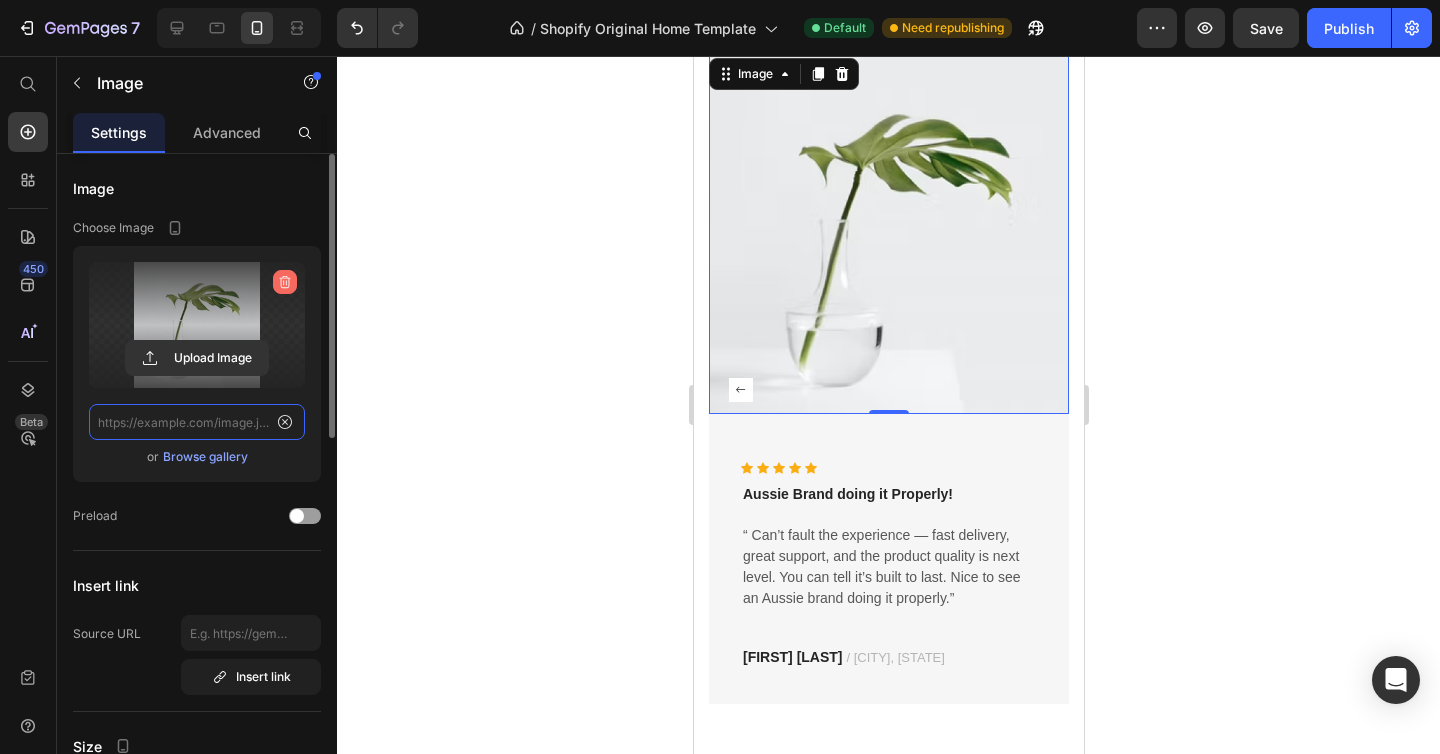 scroll, scrollTop: 0, scrollLeft: 0, axis: both 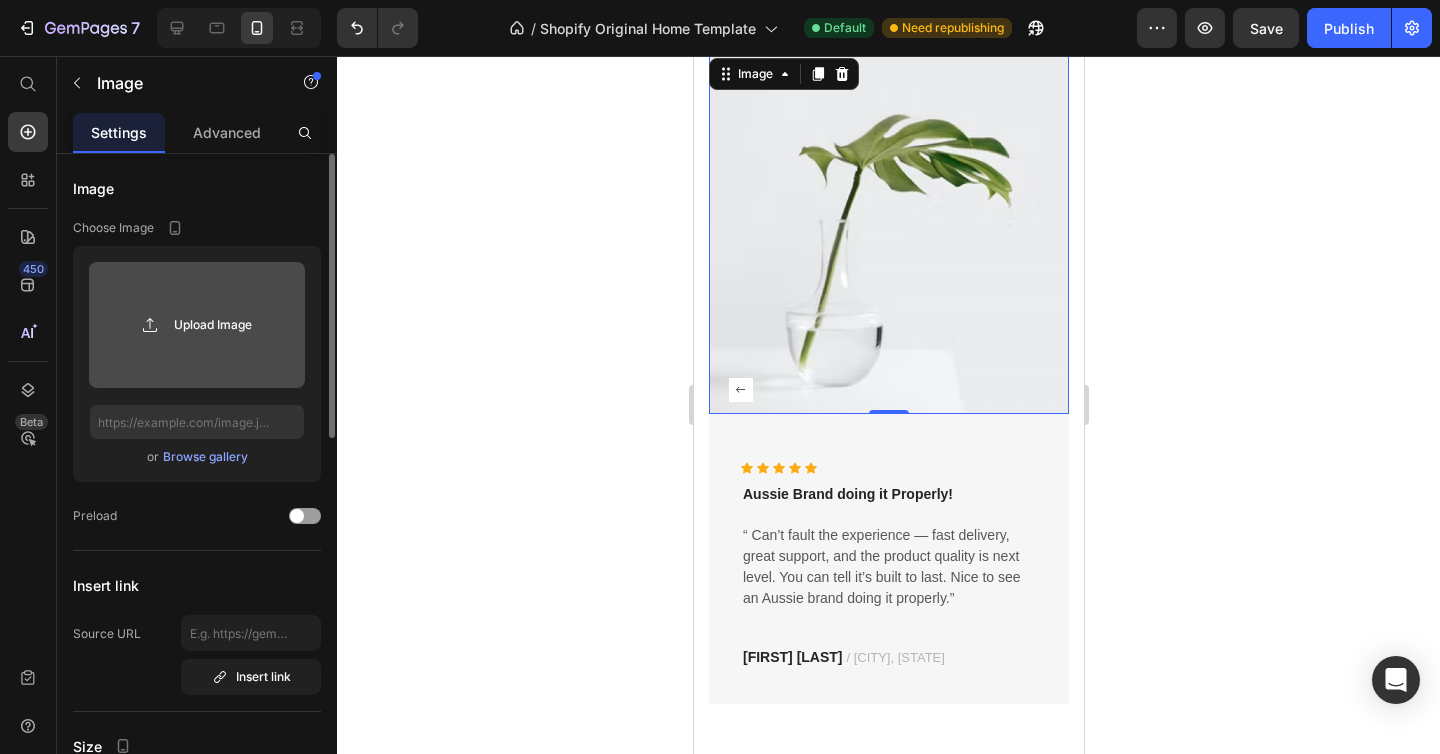 click 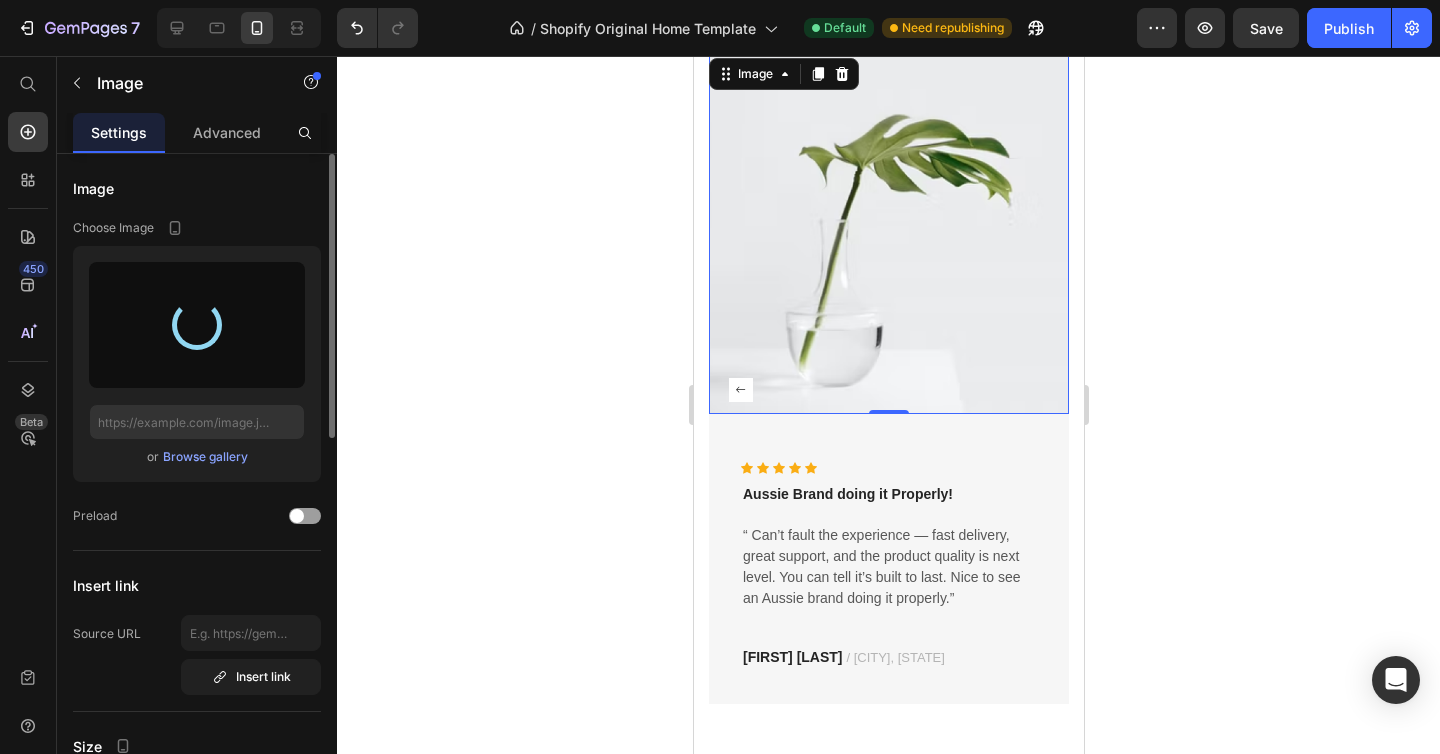 type on "https://cdn.shopify.com/s/files/1/0944/2607/1339/files/gempages_574232342579643440-6f882436-465e-423d-be7f-7b1c60569955.jpg" 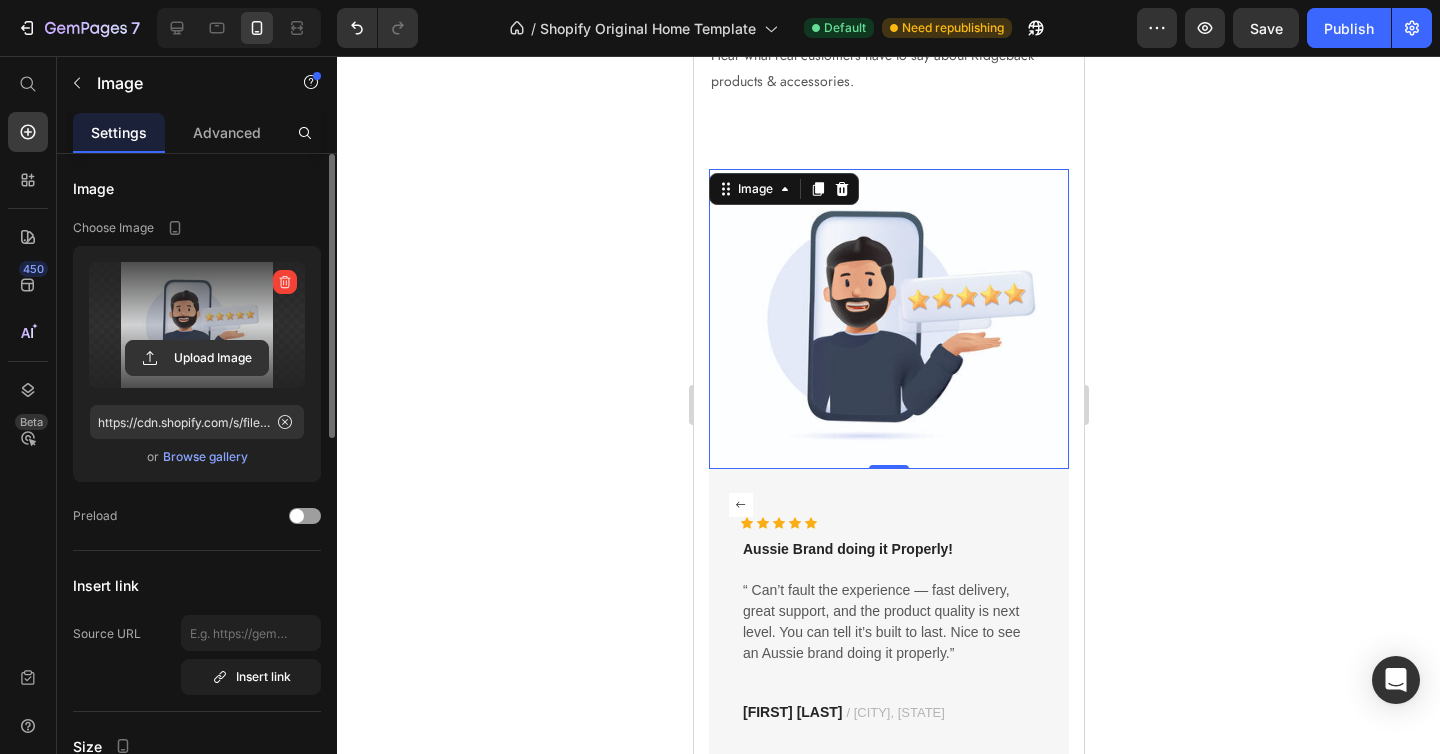 scroll, scrollTop: 2154, scrollLeft: 0, axis: vertical 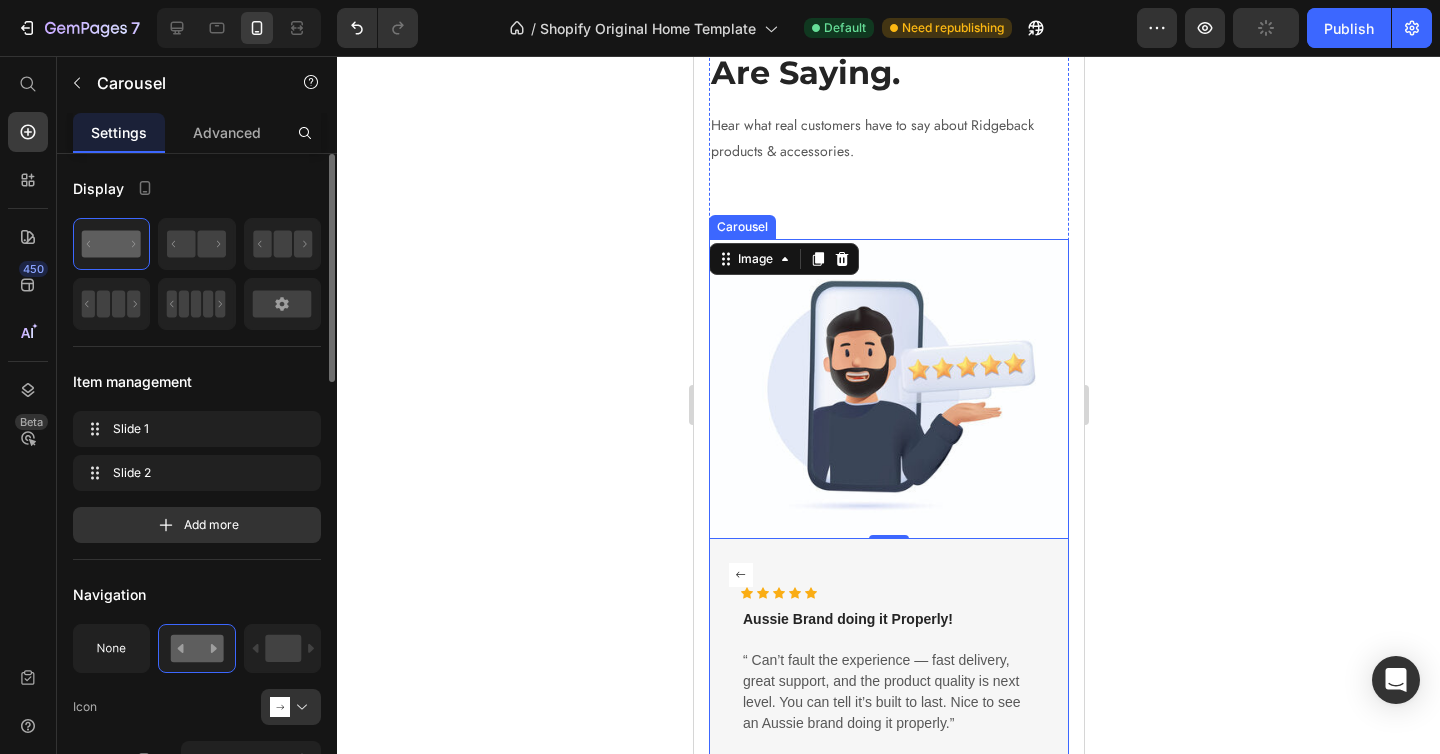 click 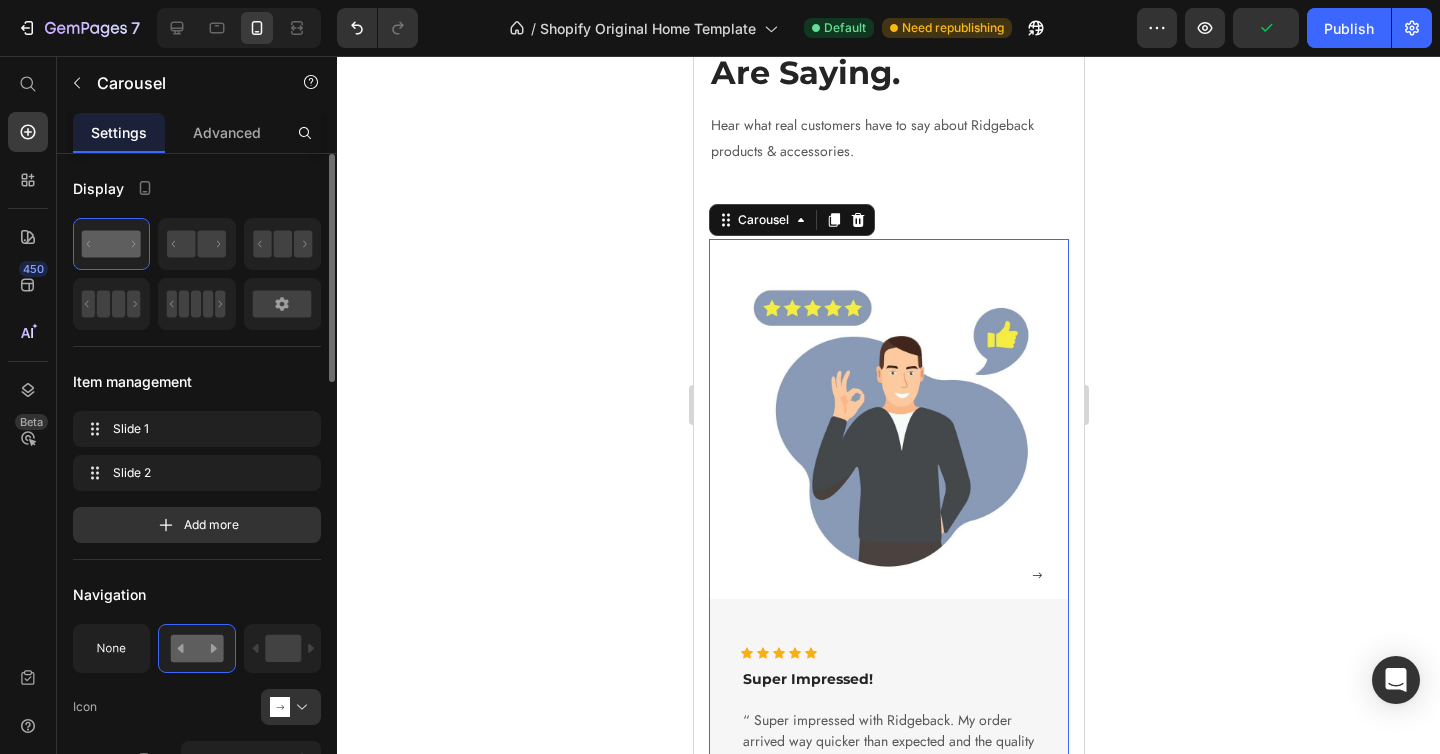 click 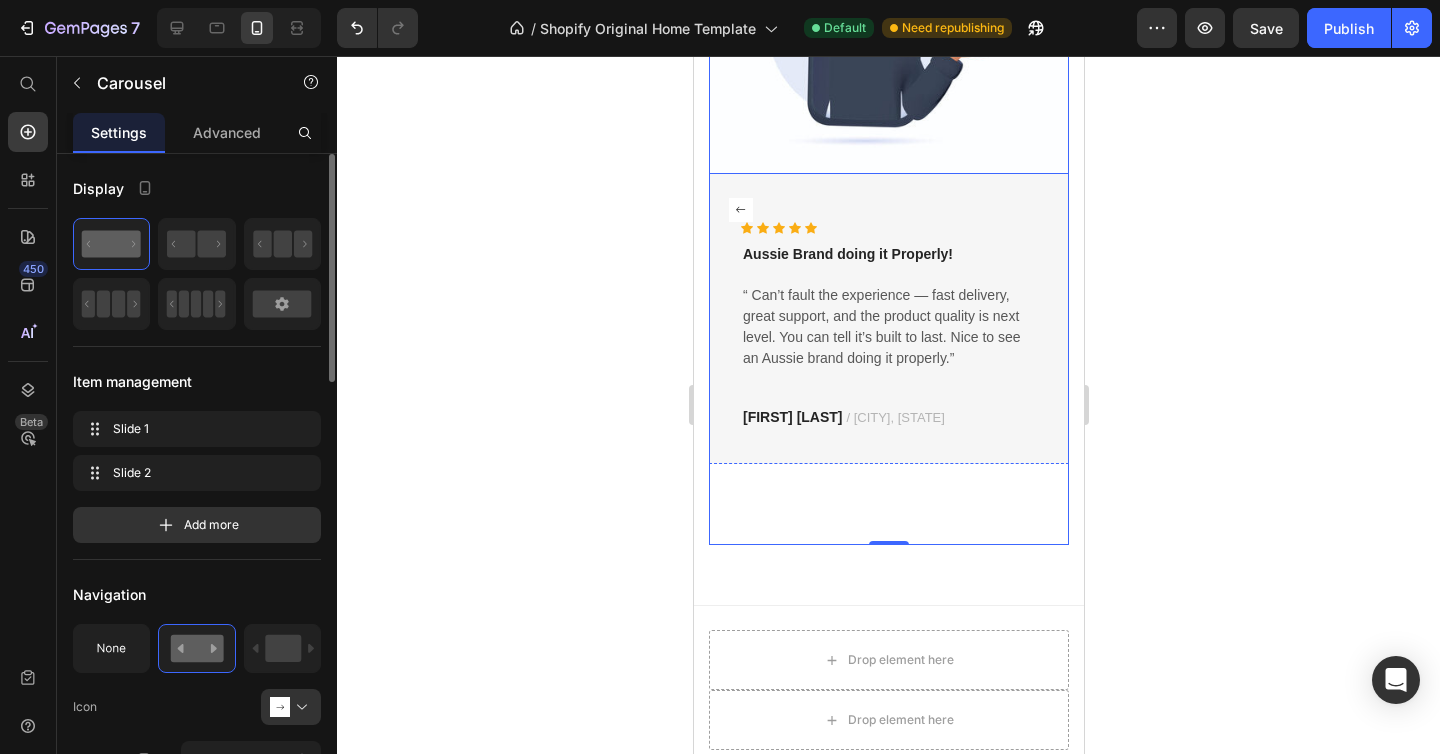 scroll, scrollTop: 1696, scrollLeft: 0, axis: vertical 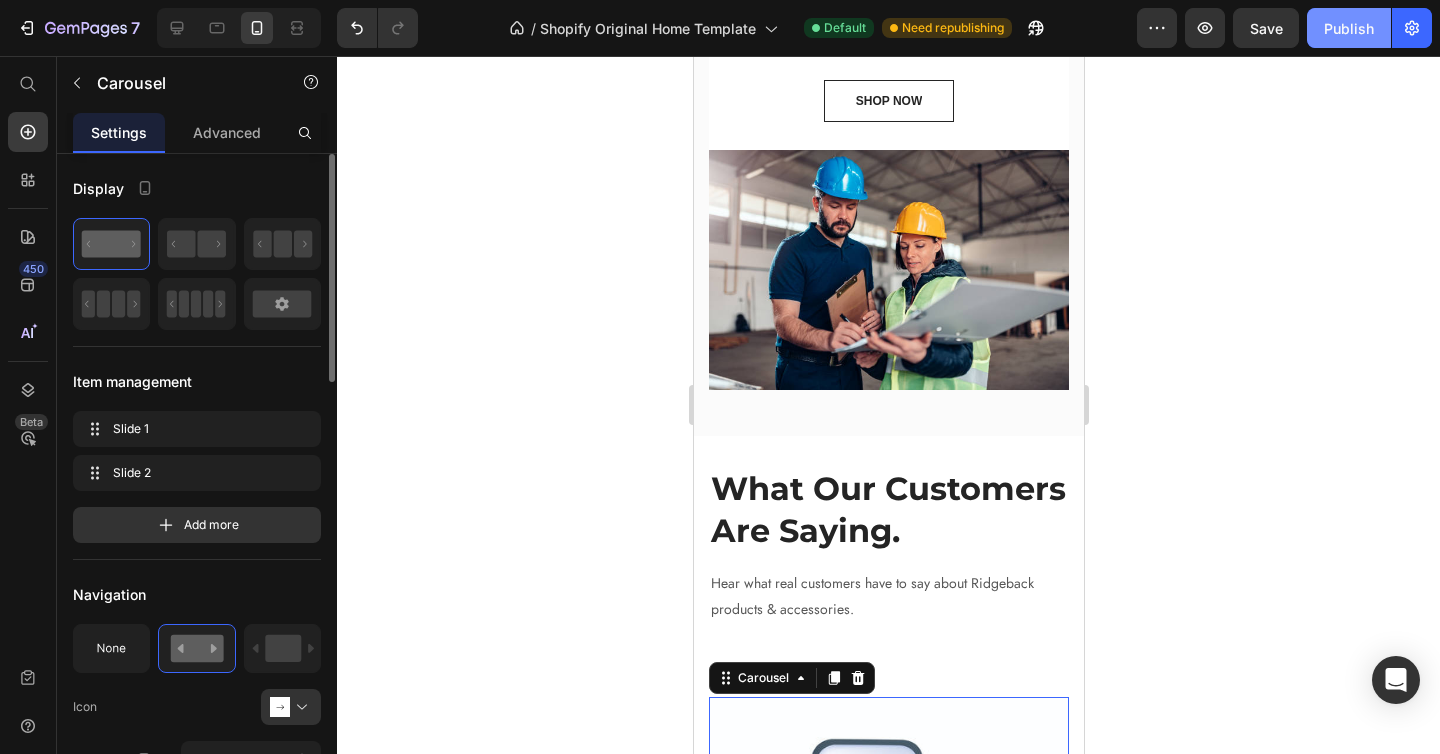 click on "Publish" at bounding box center (1349, 28) 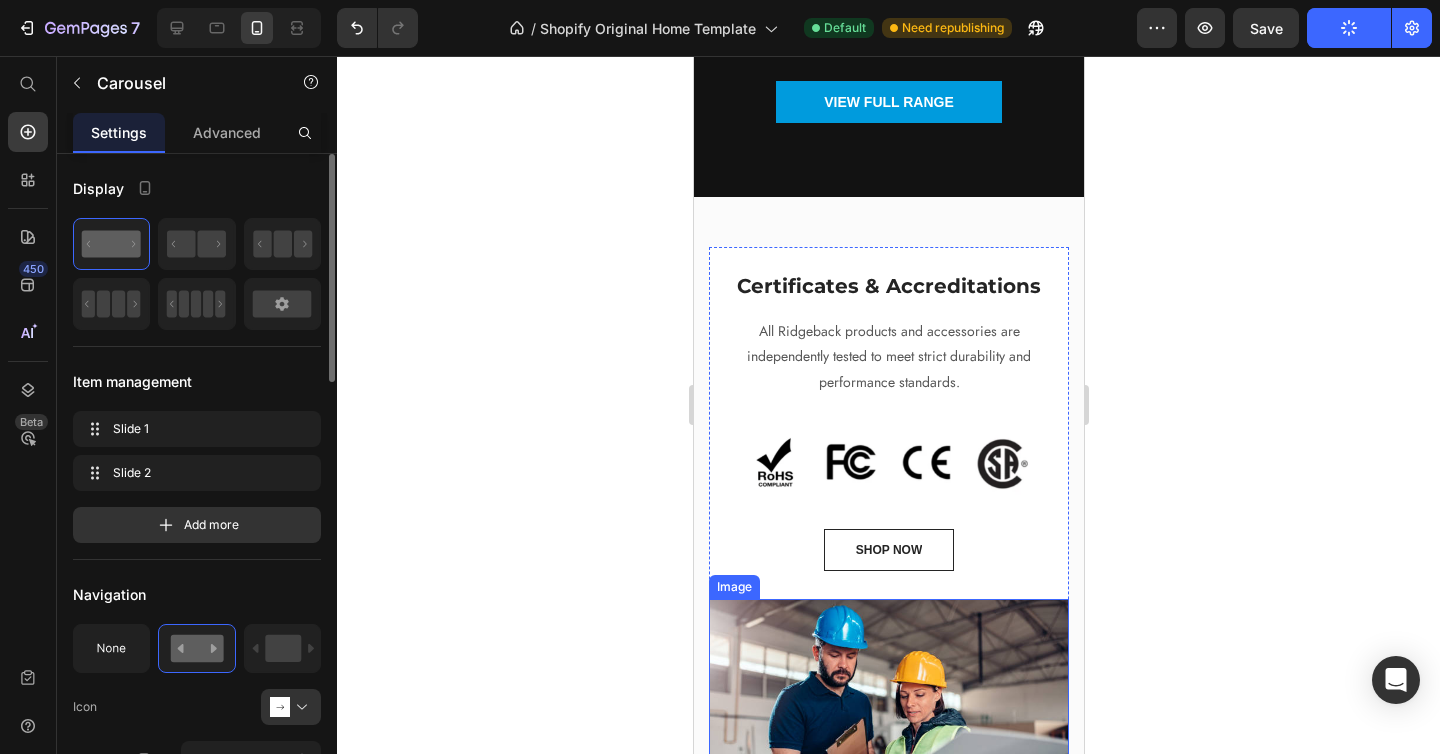 scroll, scrollTop: 0, scrollLeft: 0, axis: both 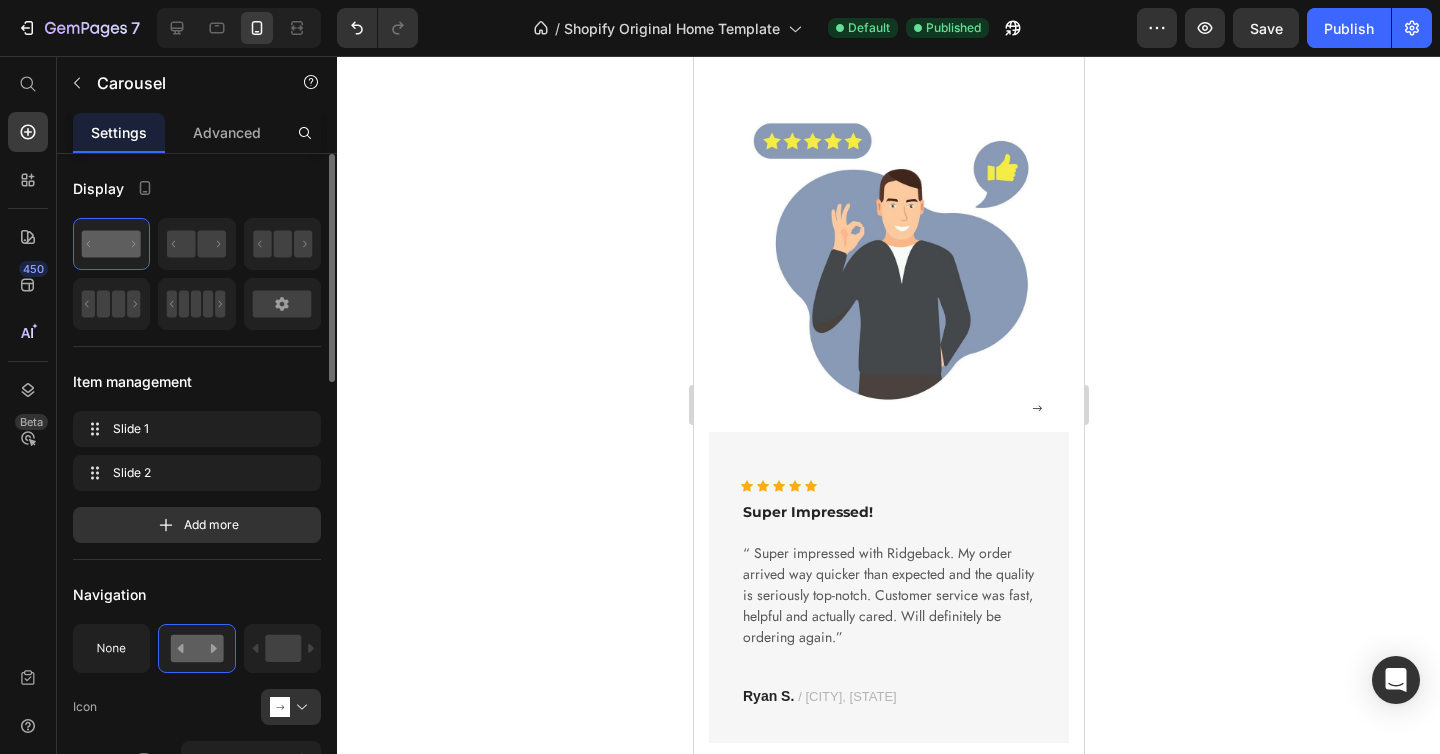click 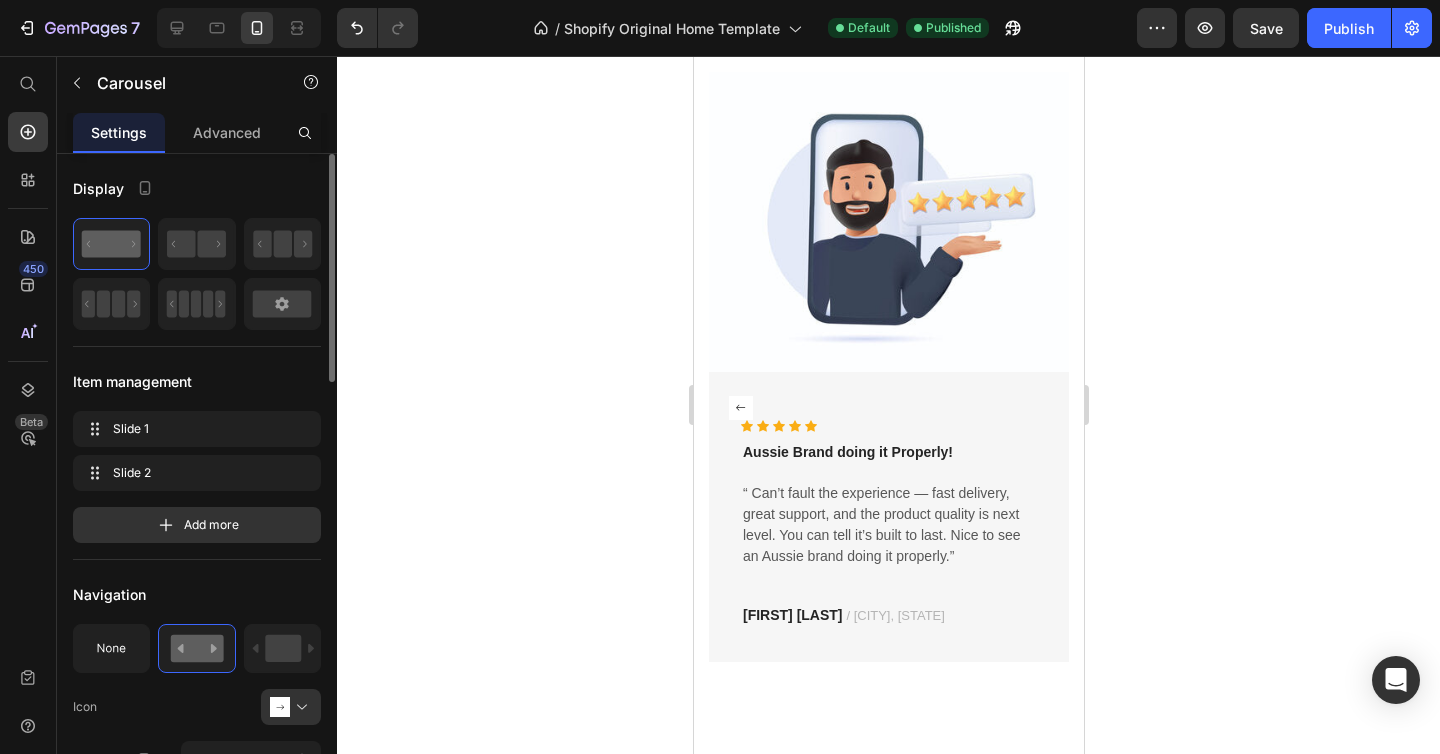 click 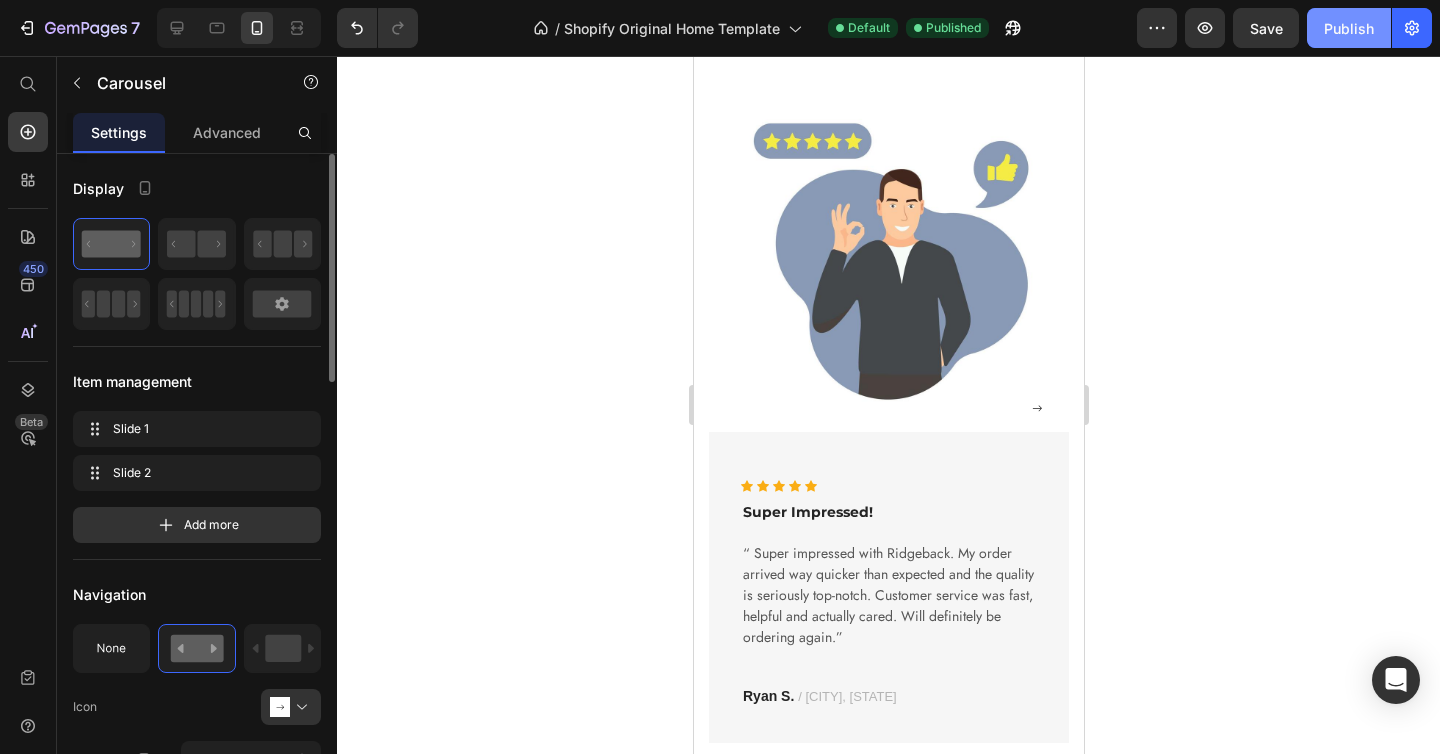 click on "Publish" at bounding box center (1349, 28) 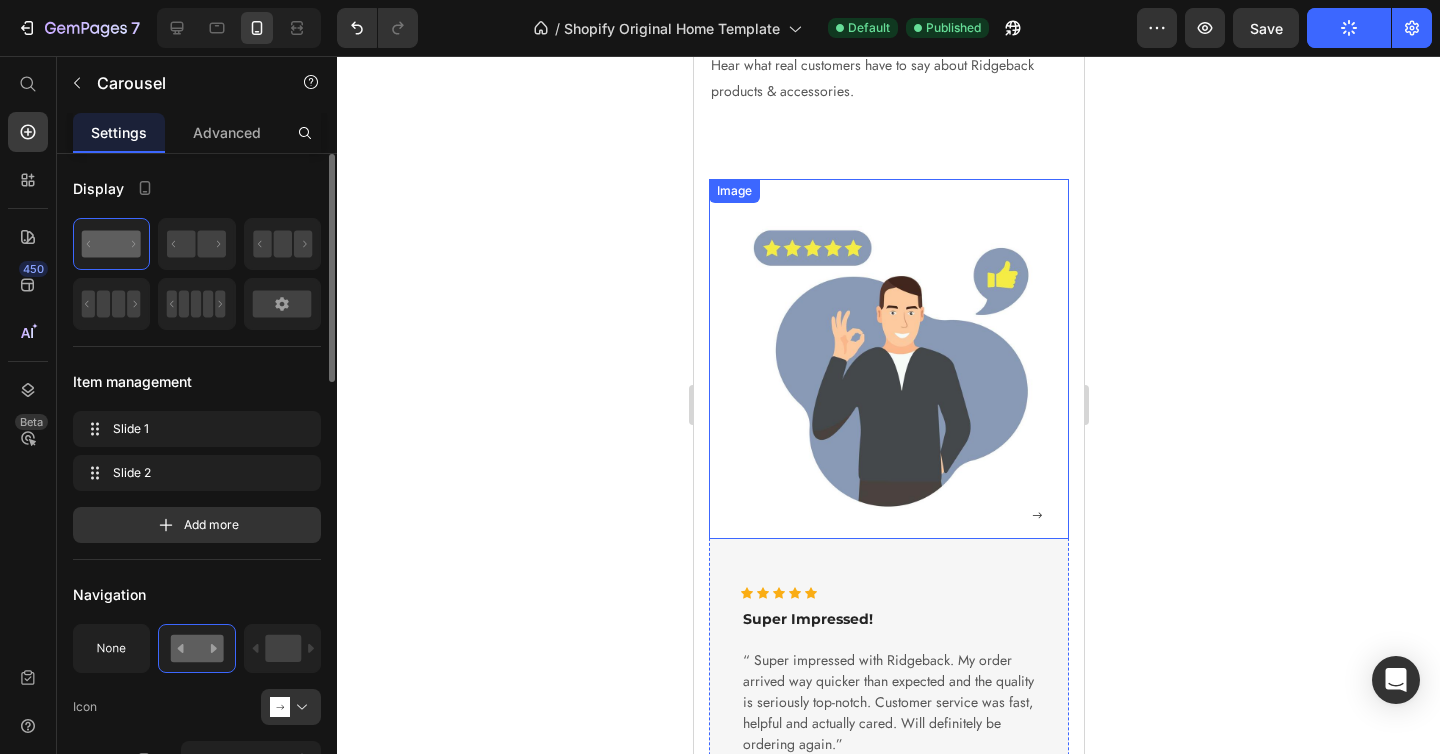 scroll, scrollTop: 2182, scrollLeft: 0, axis: vertical 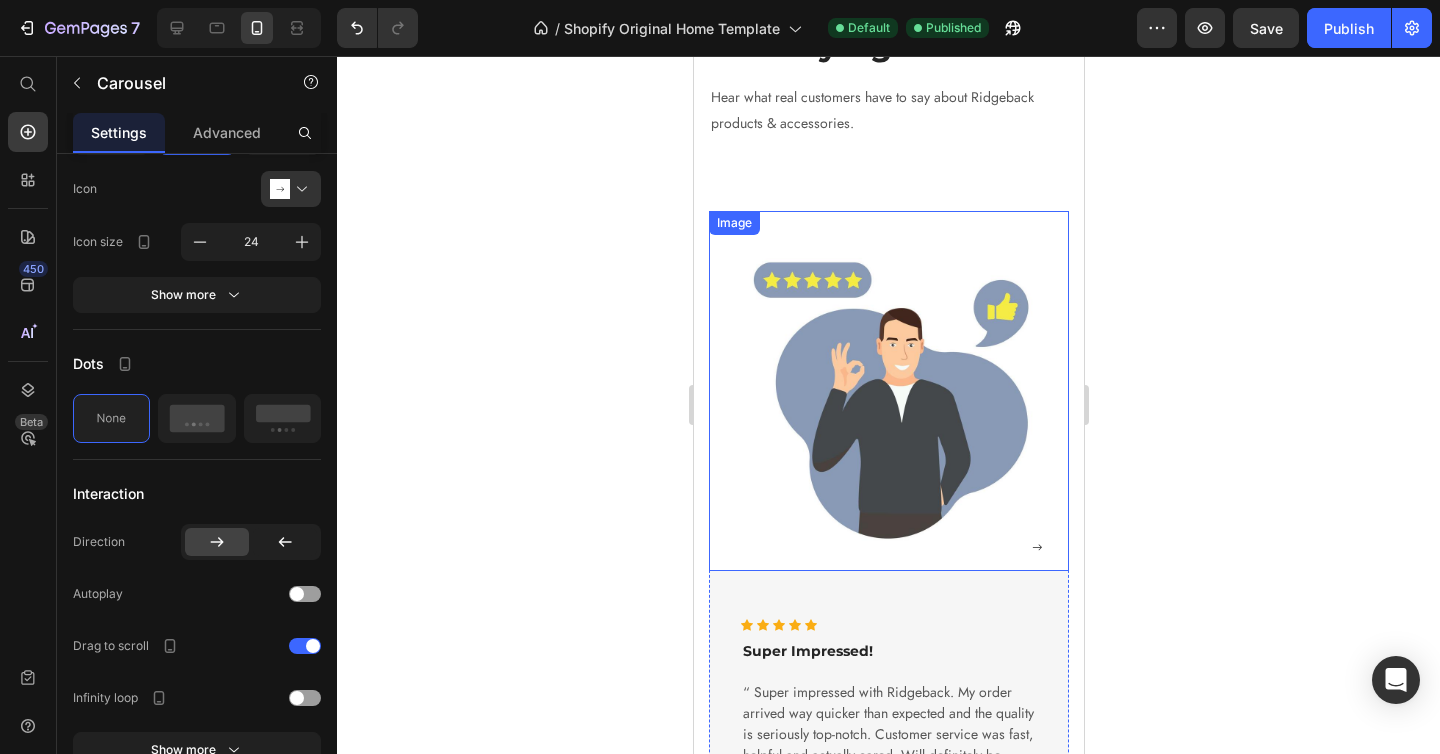 click at bounding box center [888, 391] 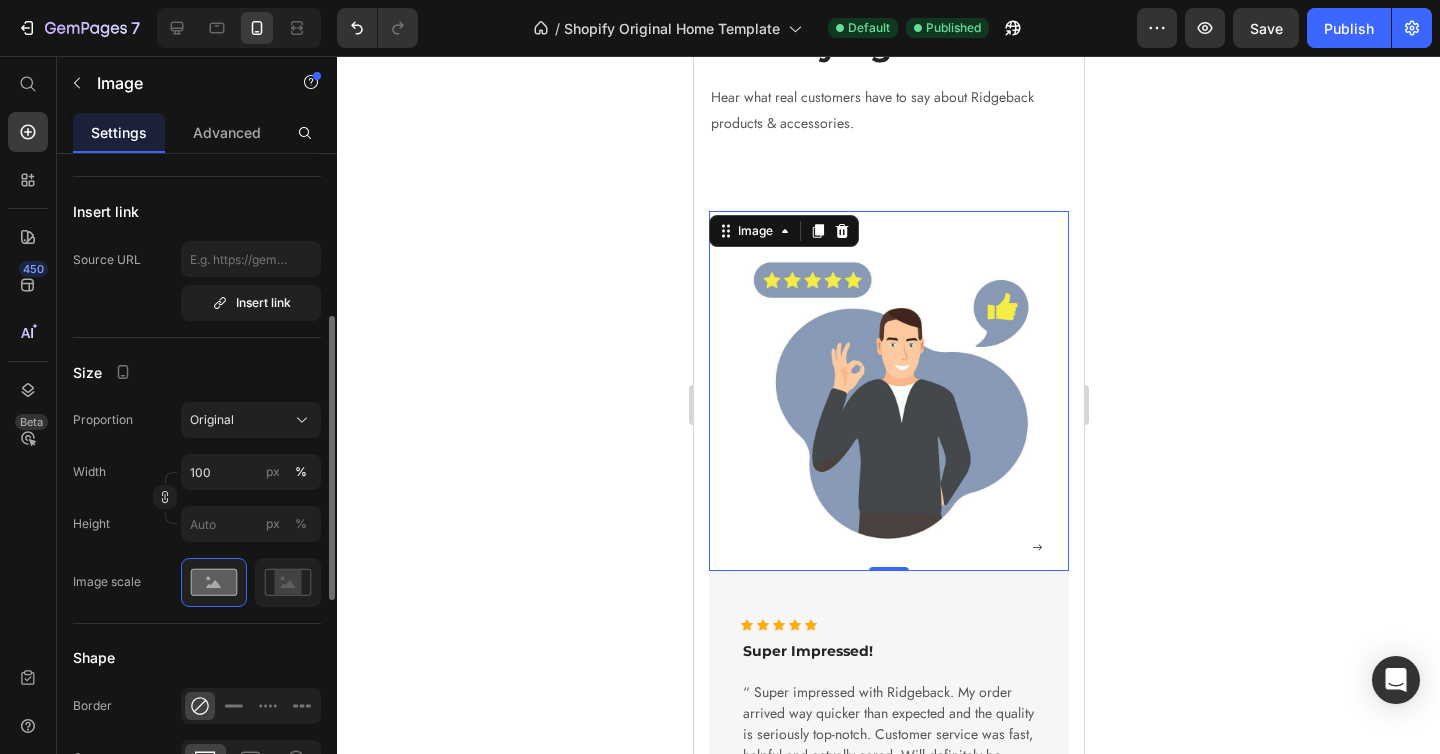 scroll, scrollTop: 322, scrollLeft: 0, axis: vertical 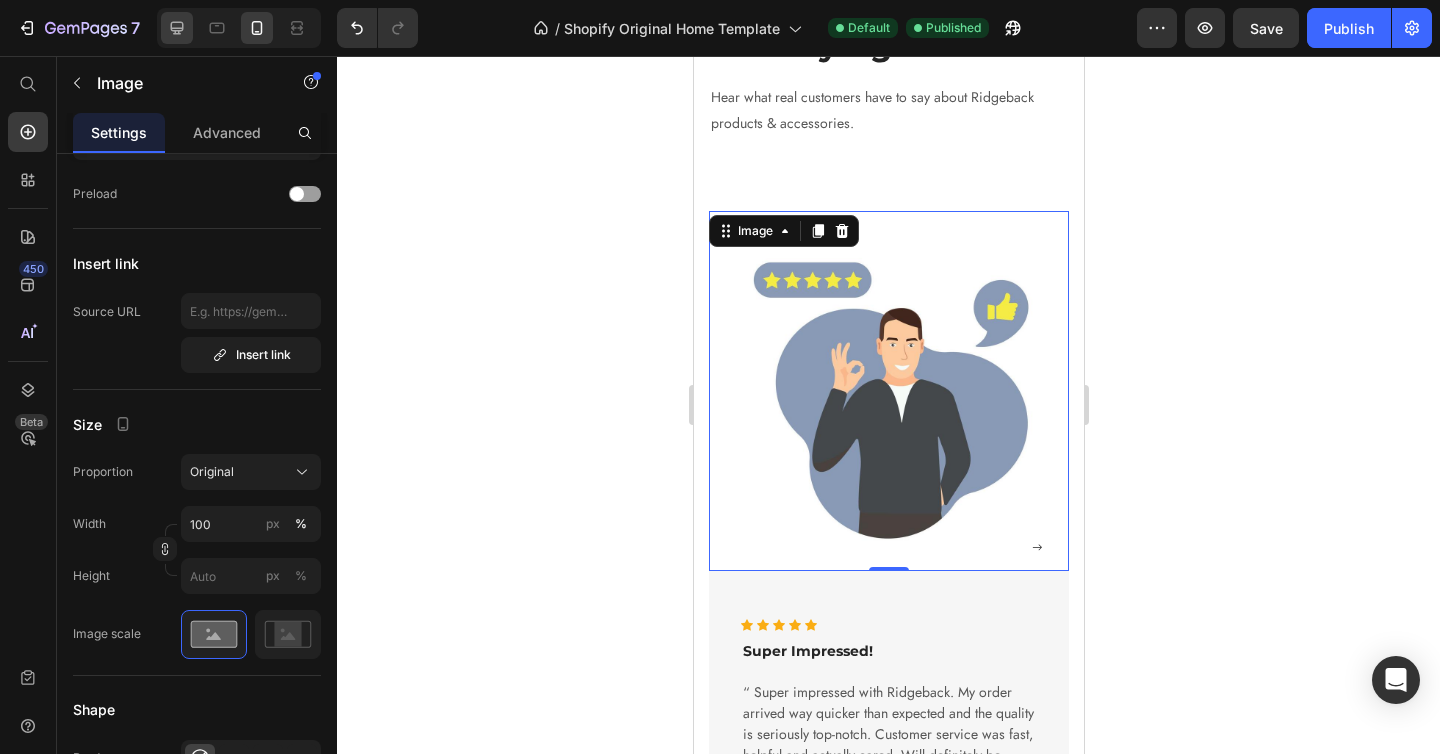 click 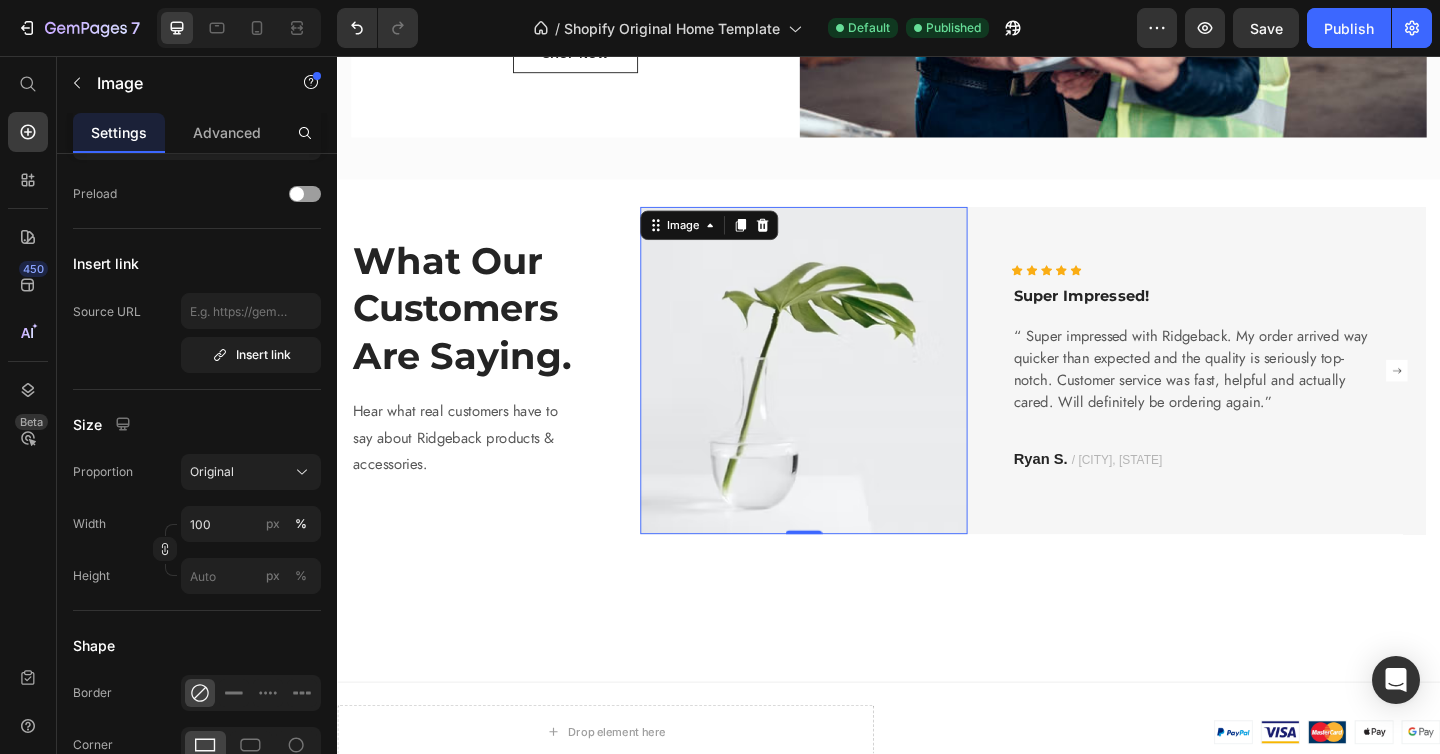 scroll, scrollTop: 1736, scrollLeft: 0, axis: vertical 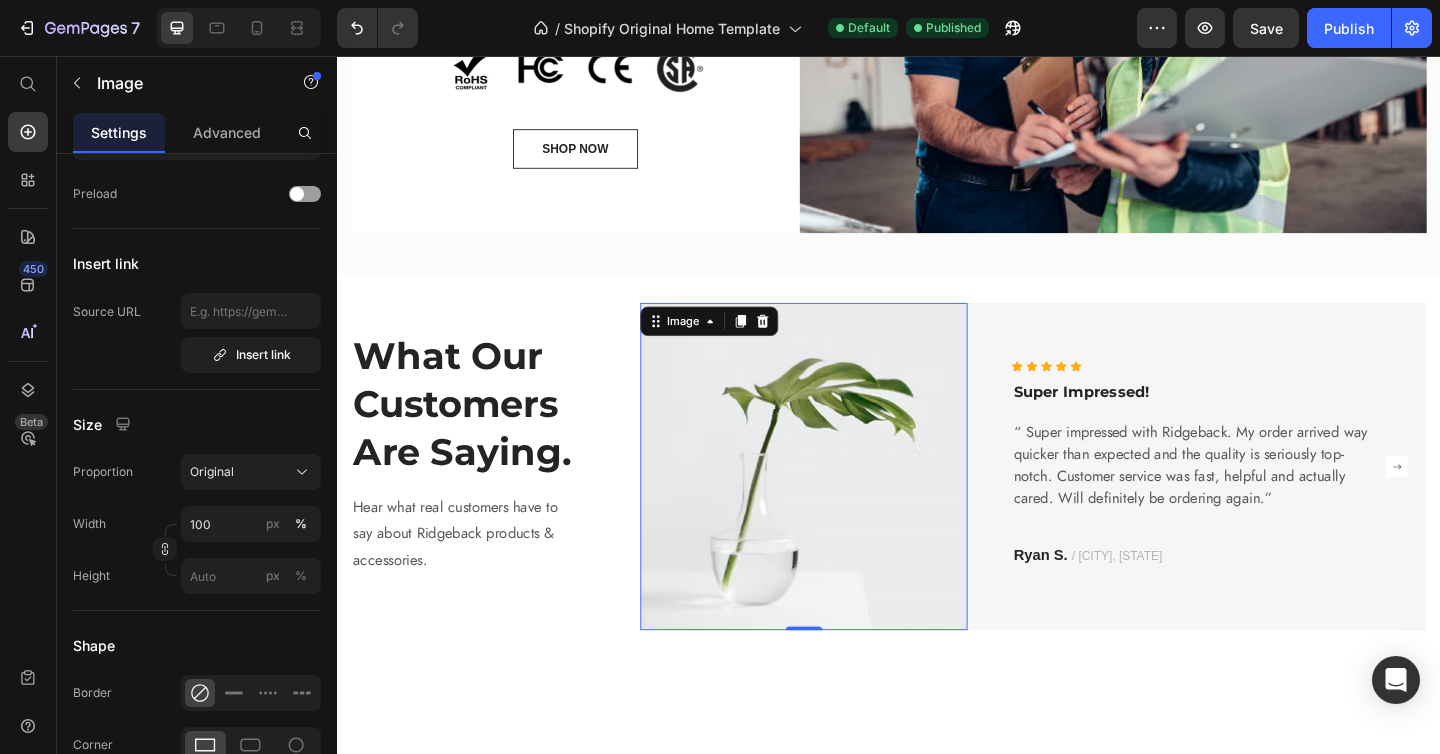 click at bounding box center [845, 503] 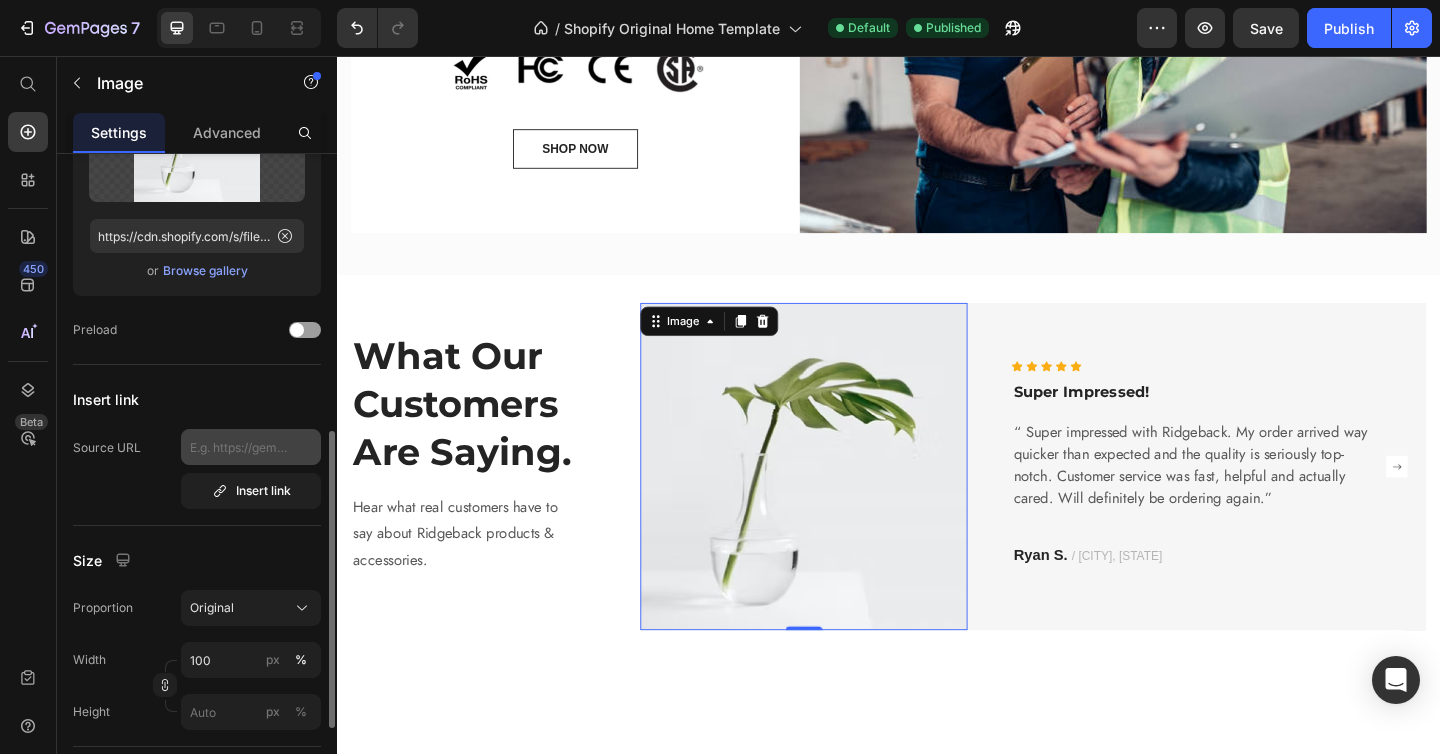 scroll, scrollTop: 0, scrollLeft: 0, axis: both 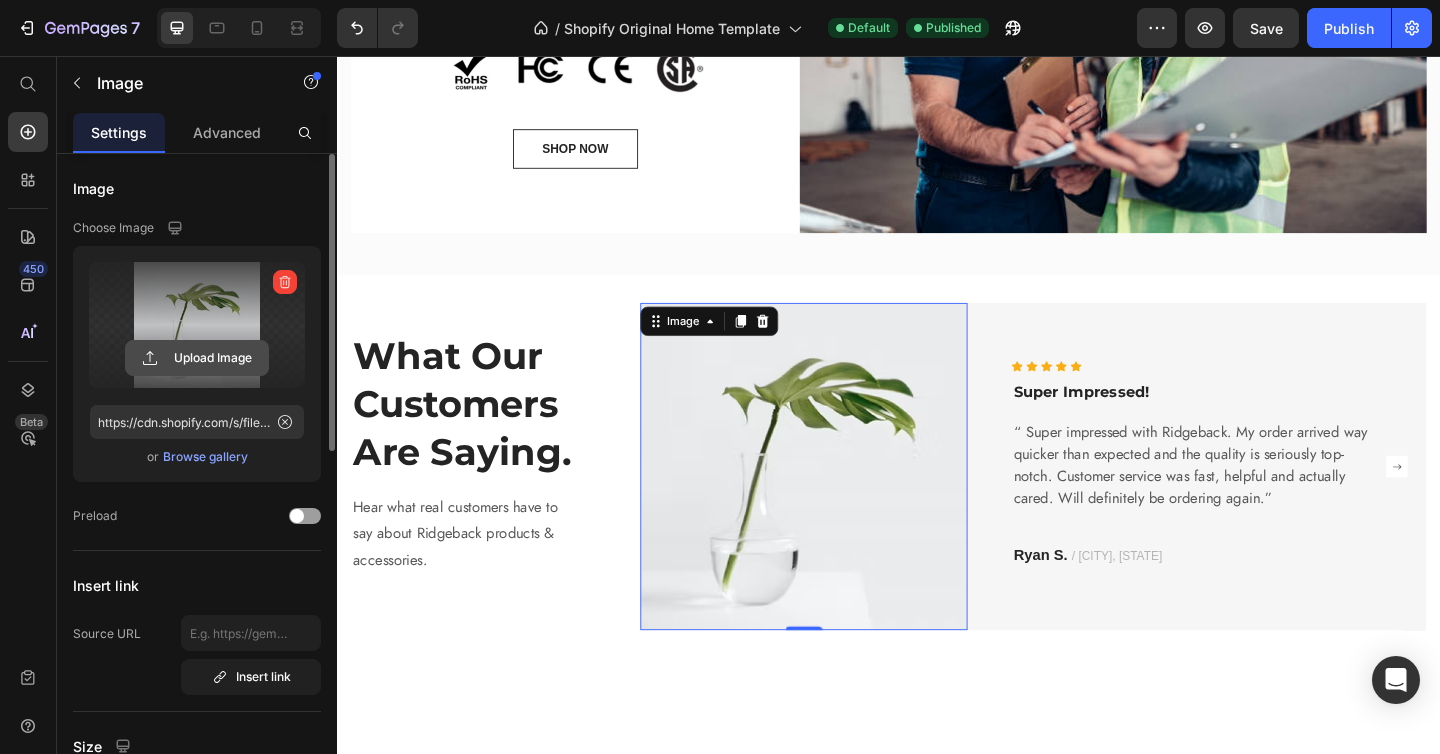 click 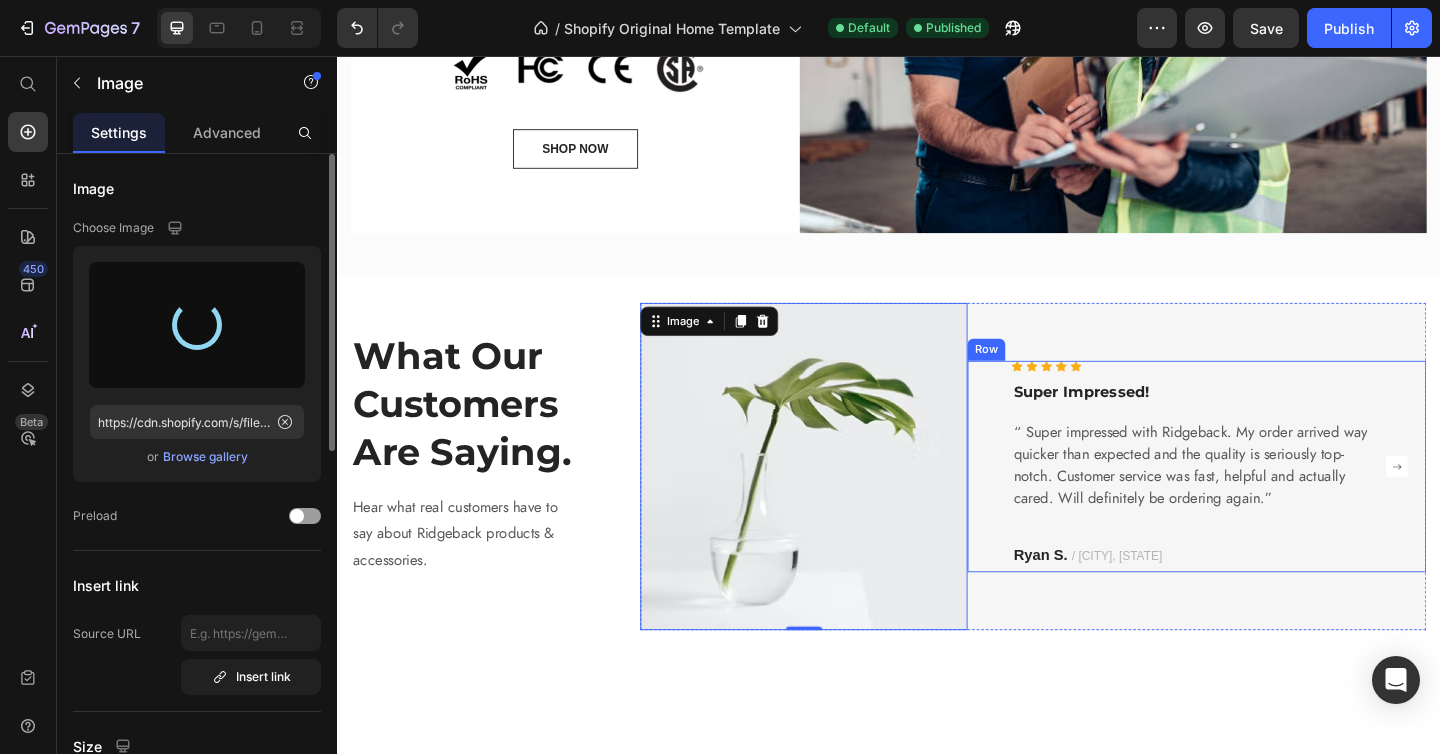 type on "https://cdn.shopify.com/s/files/1/0944/2607/1339/files/gempages_574232342579643440-cc0f2102-137d-4aa8-865a-302207c2ad12.jpg" 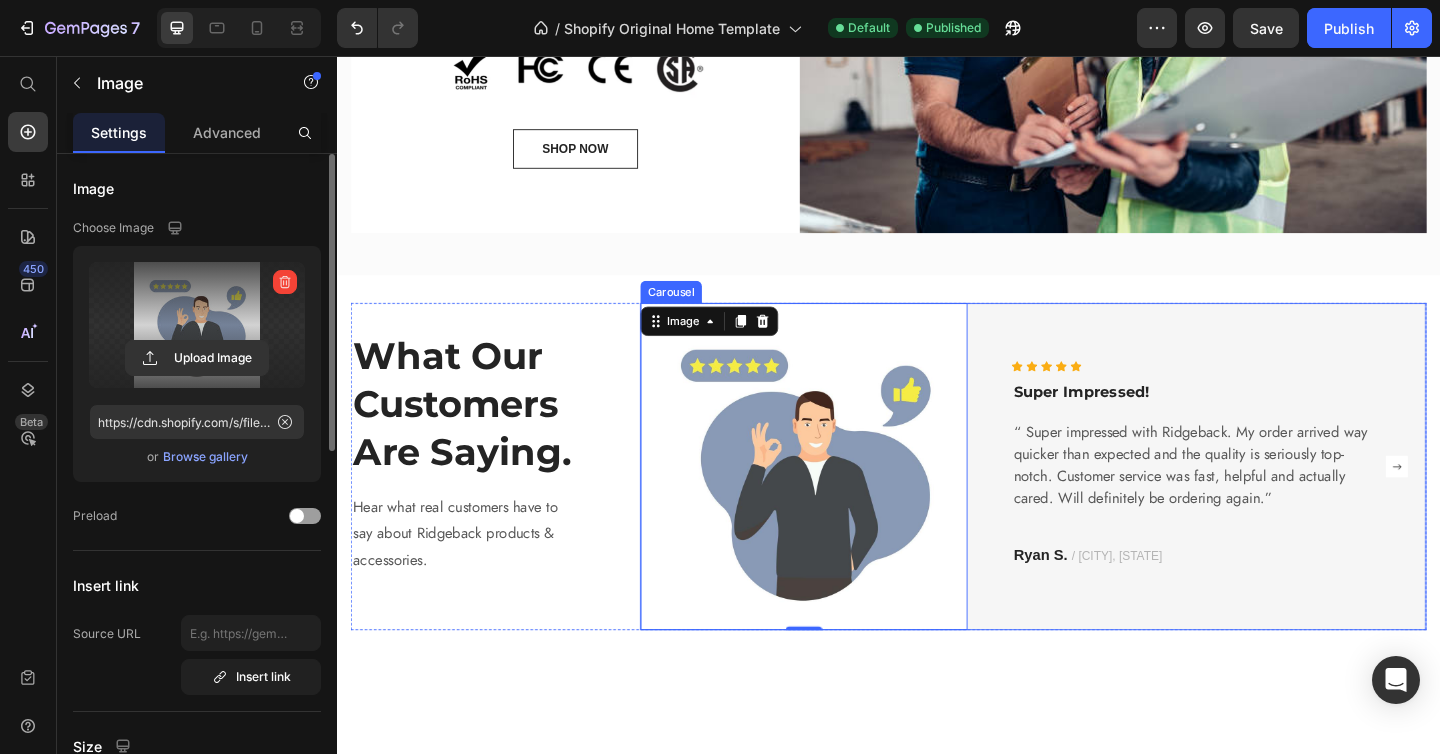 click 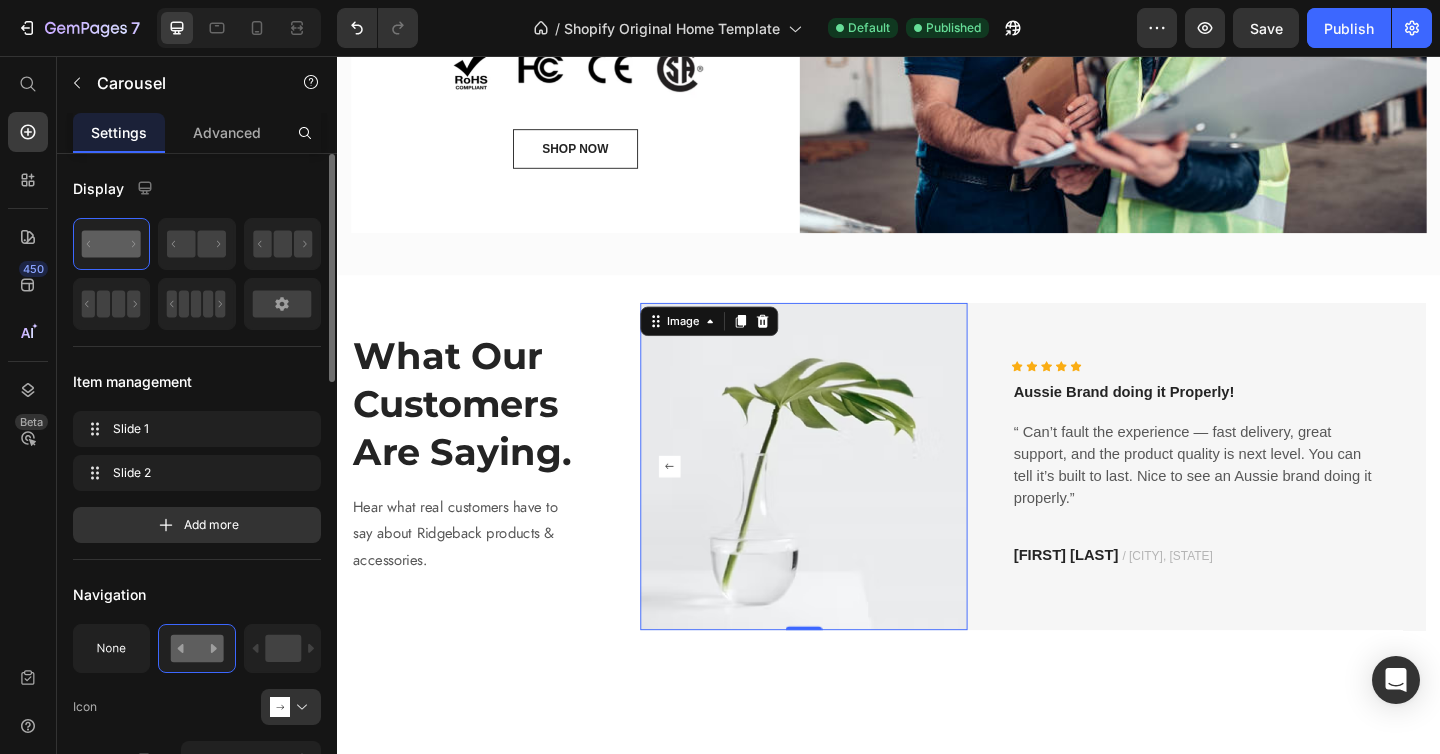 click at bounding box center (845, 503) 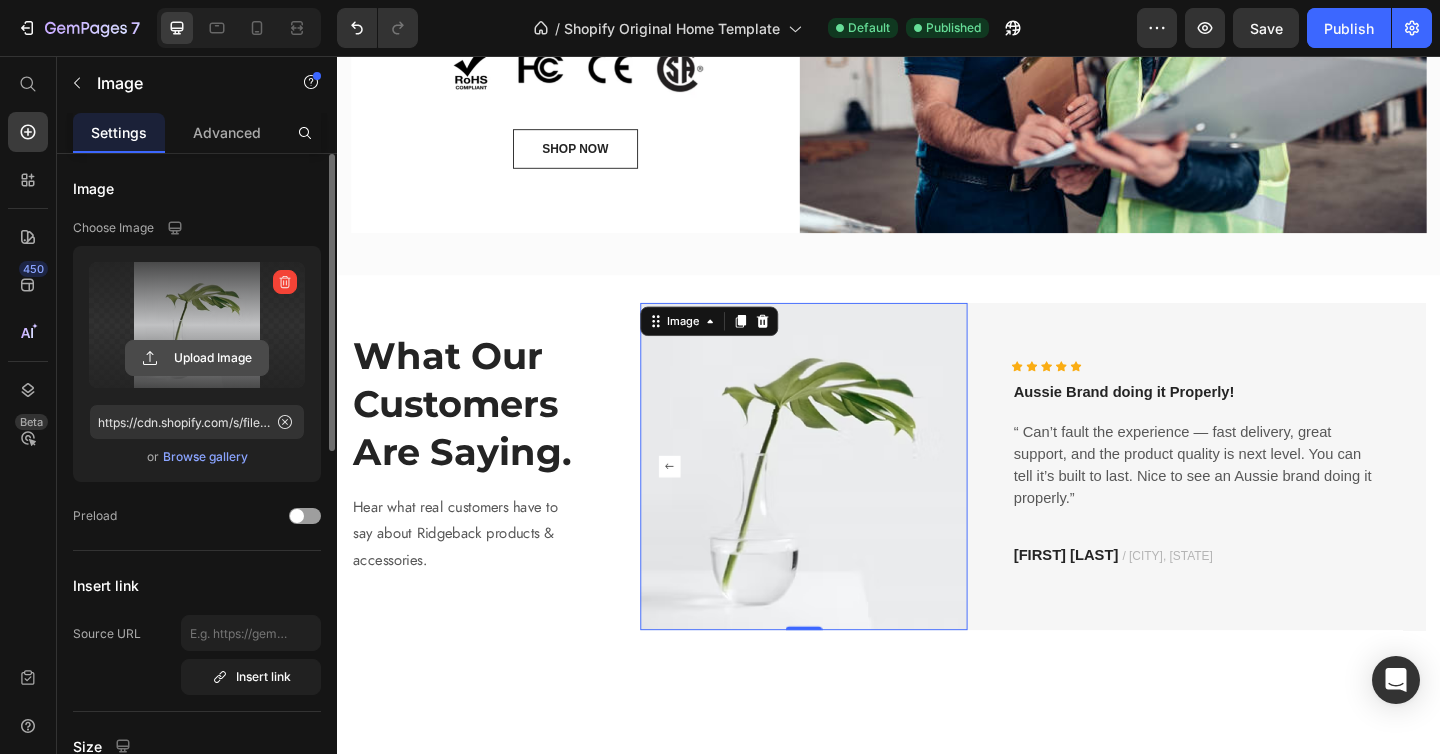 click 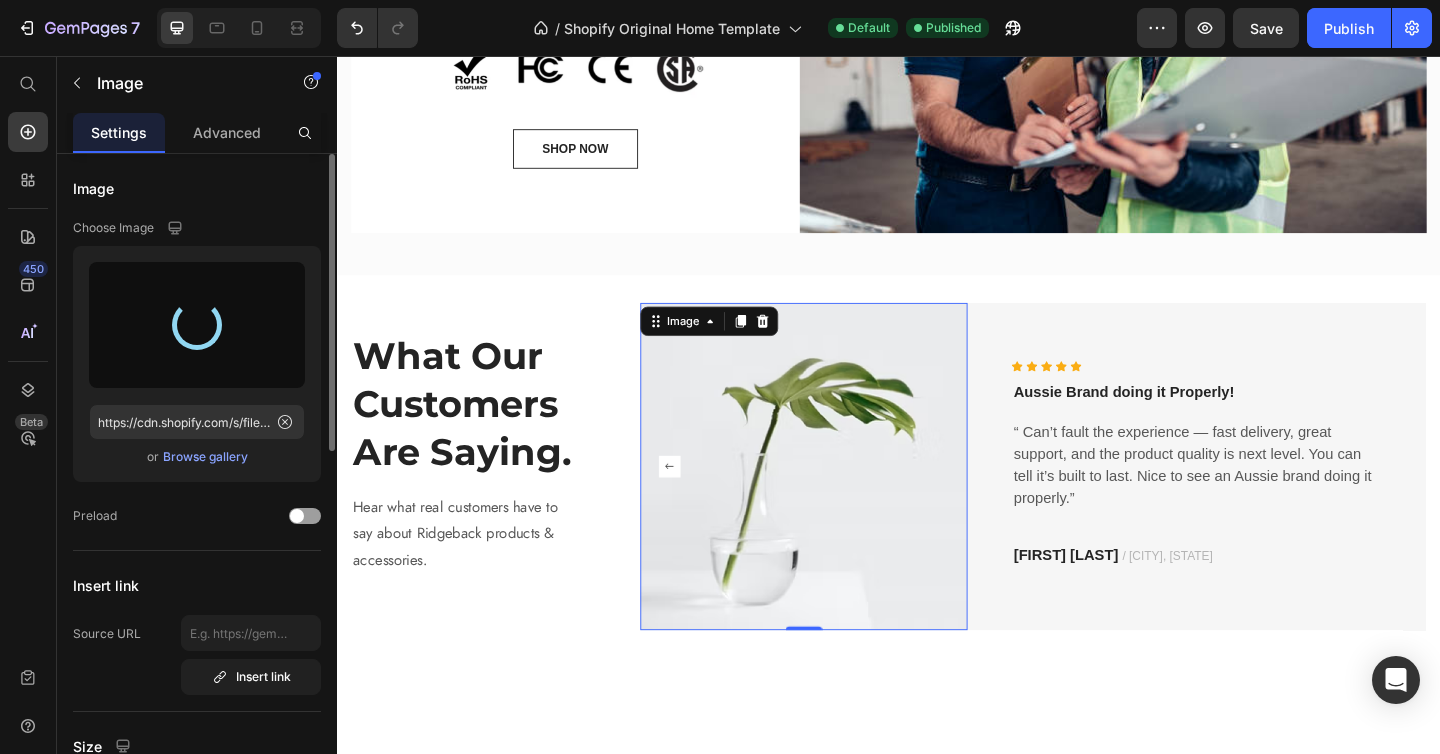 type on "https://cdn.shopify.com/s/files/1/0944/2607/1339/files/gempages_574232342579643440-6f882436-465e-423d-be7f-7b1c60569955.jpg" 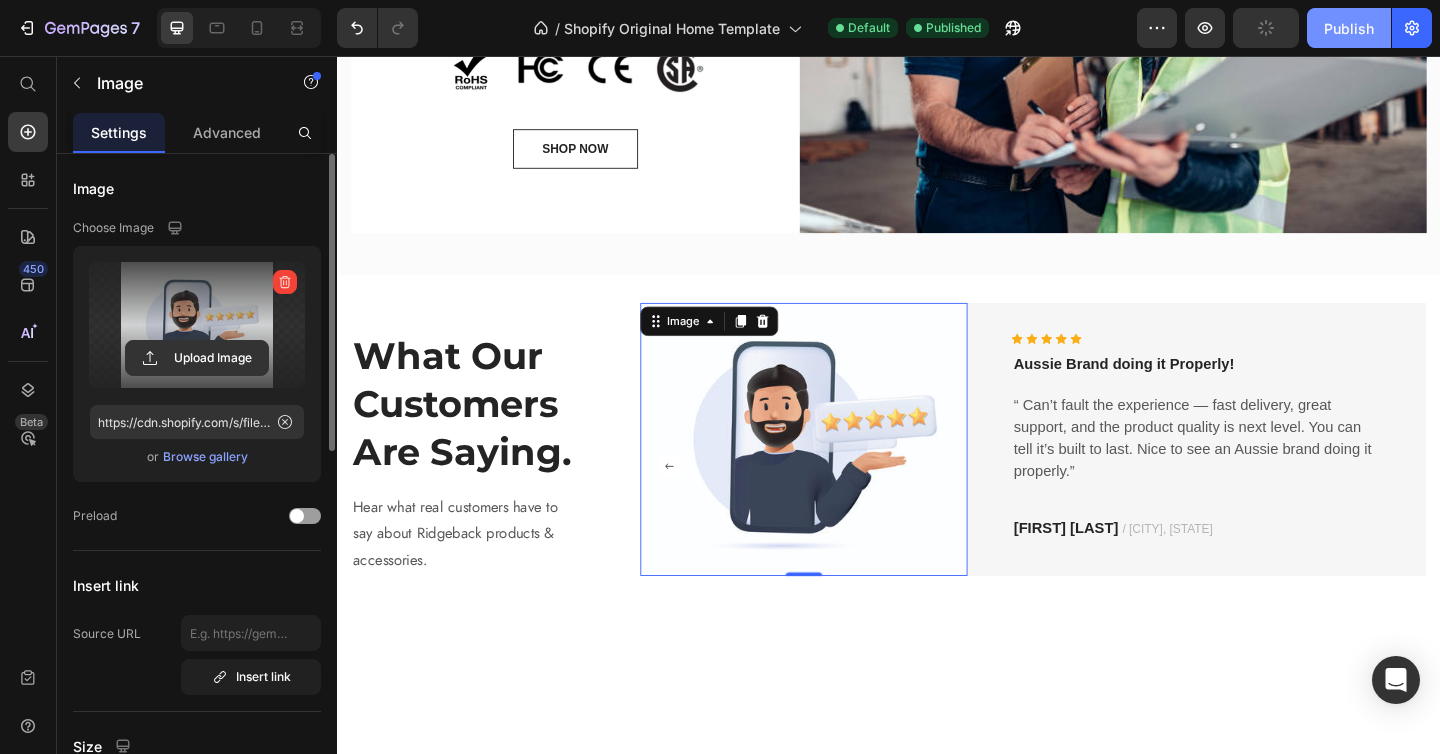 click on "Publish" at bounding box center [1349, 28] 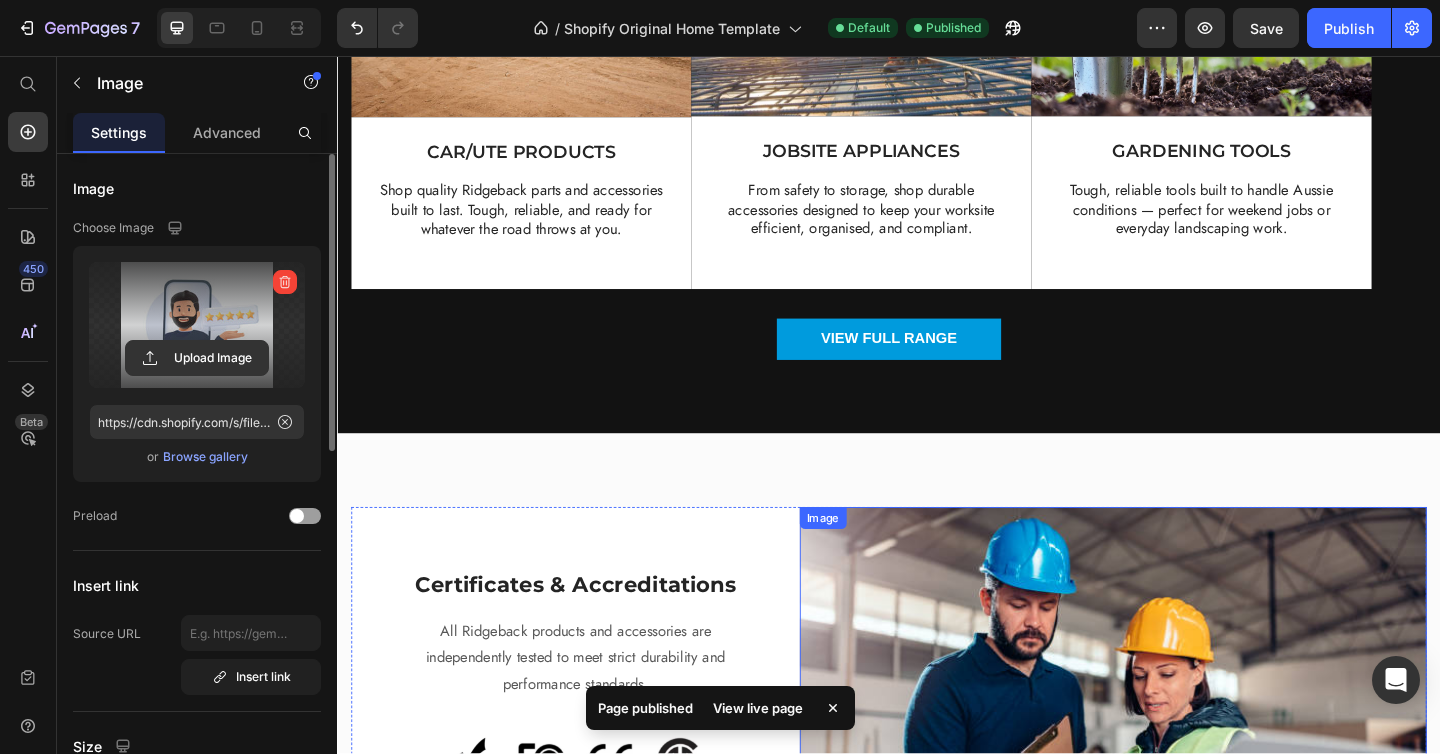 scroll, scrollTop: 0, scrollLeft: 0, axis: both 